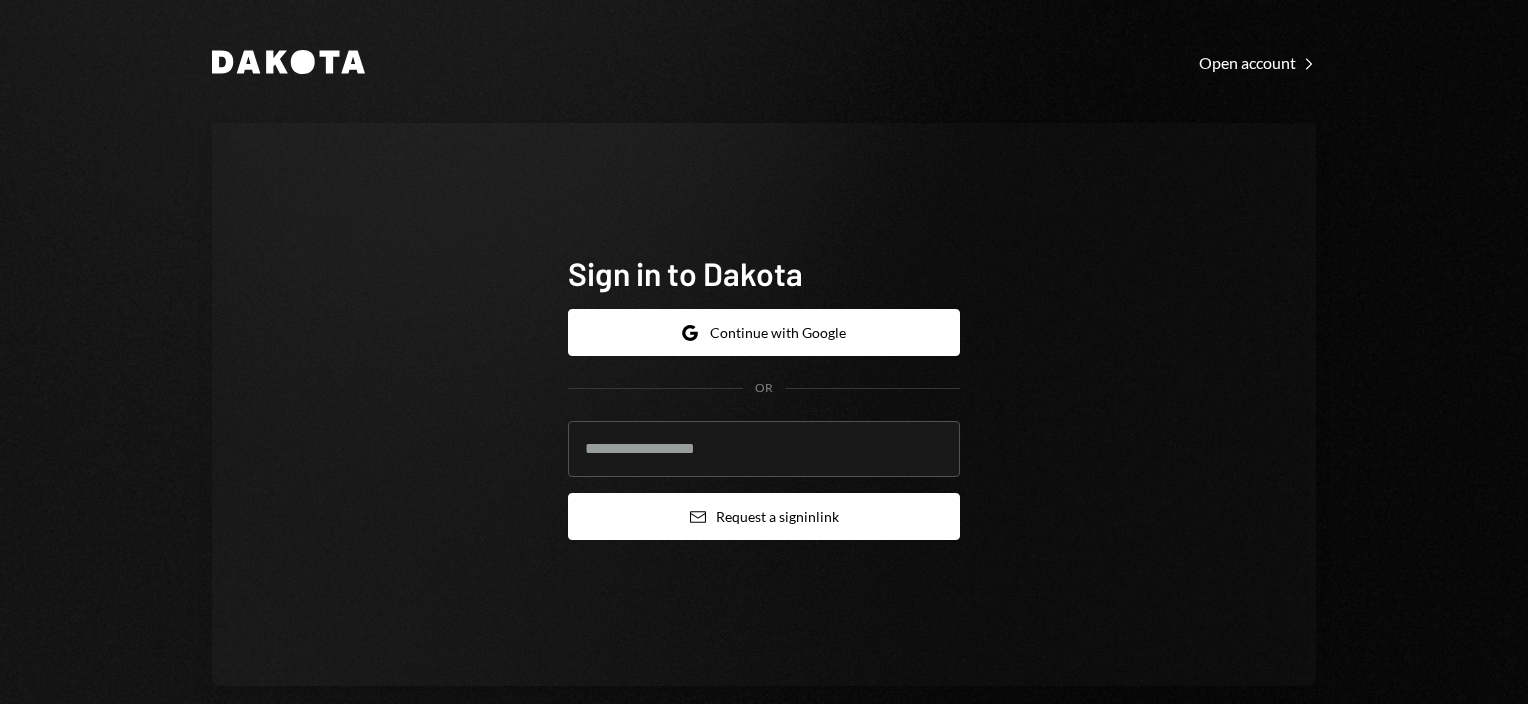 scroll, scrollTop: 0, scrollLeft: 0, axis: both 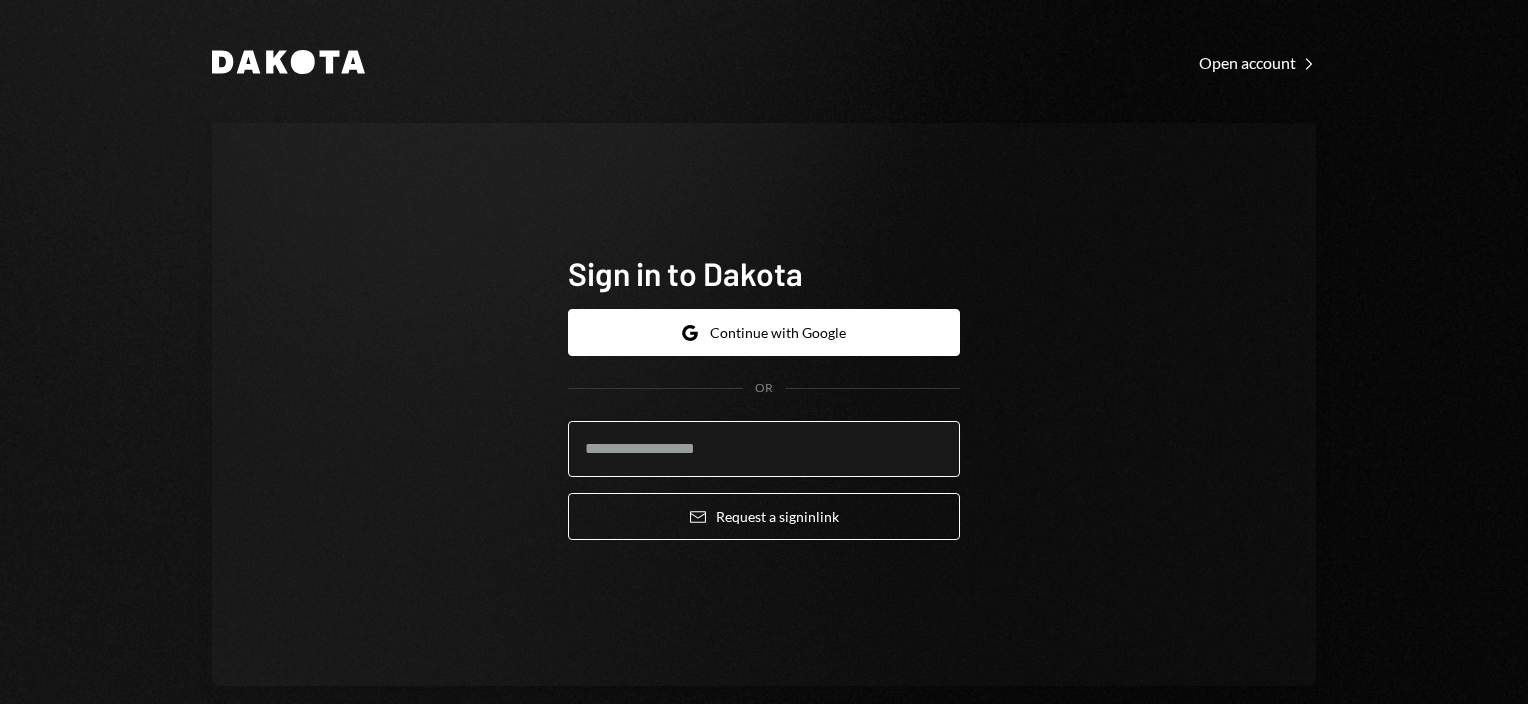click at bounding box center (764, 449) 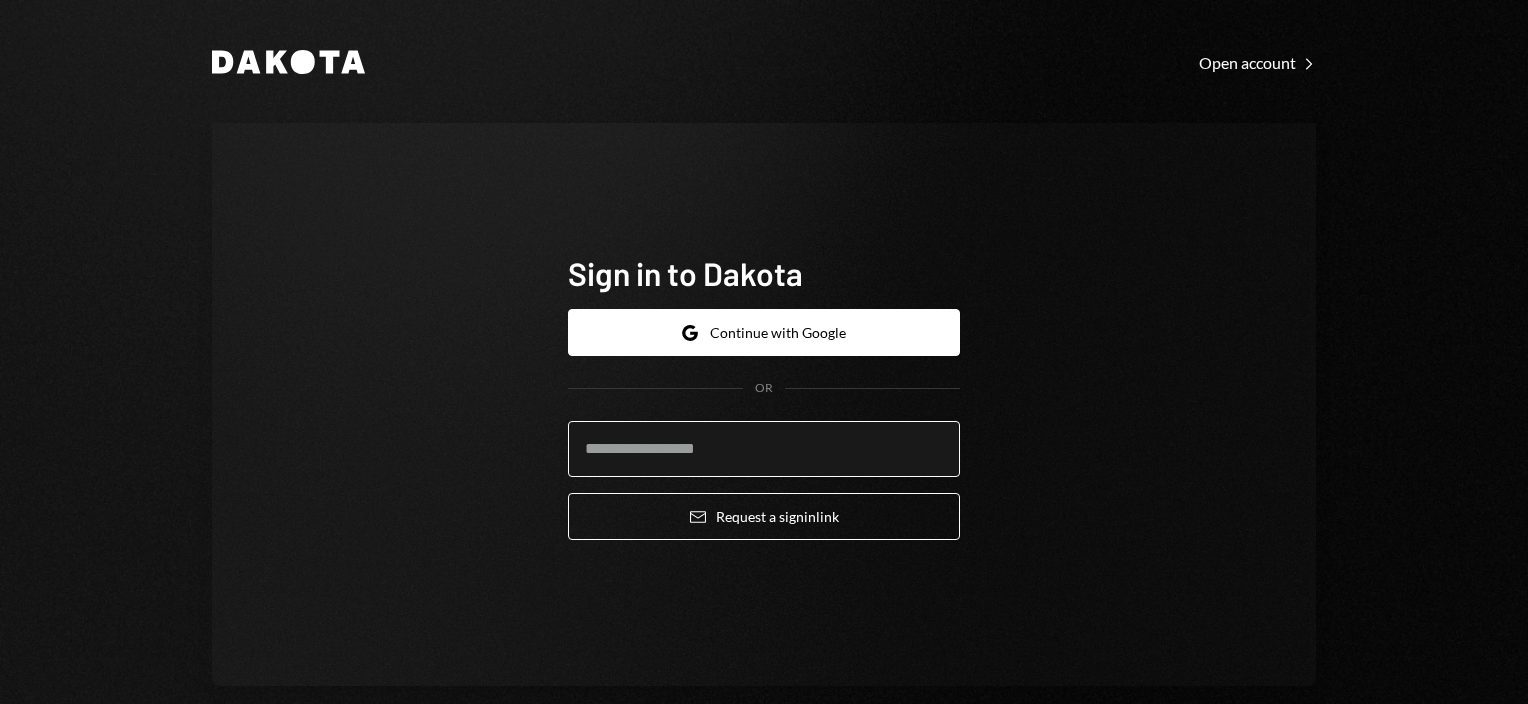 type on "**********" 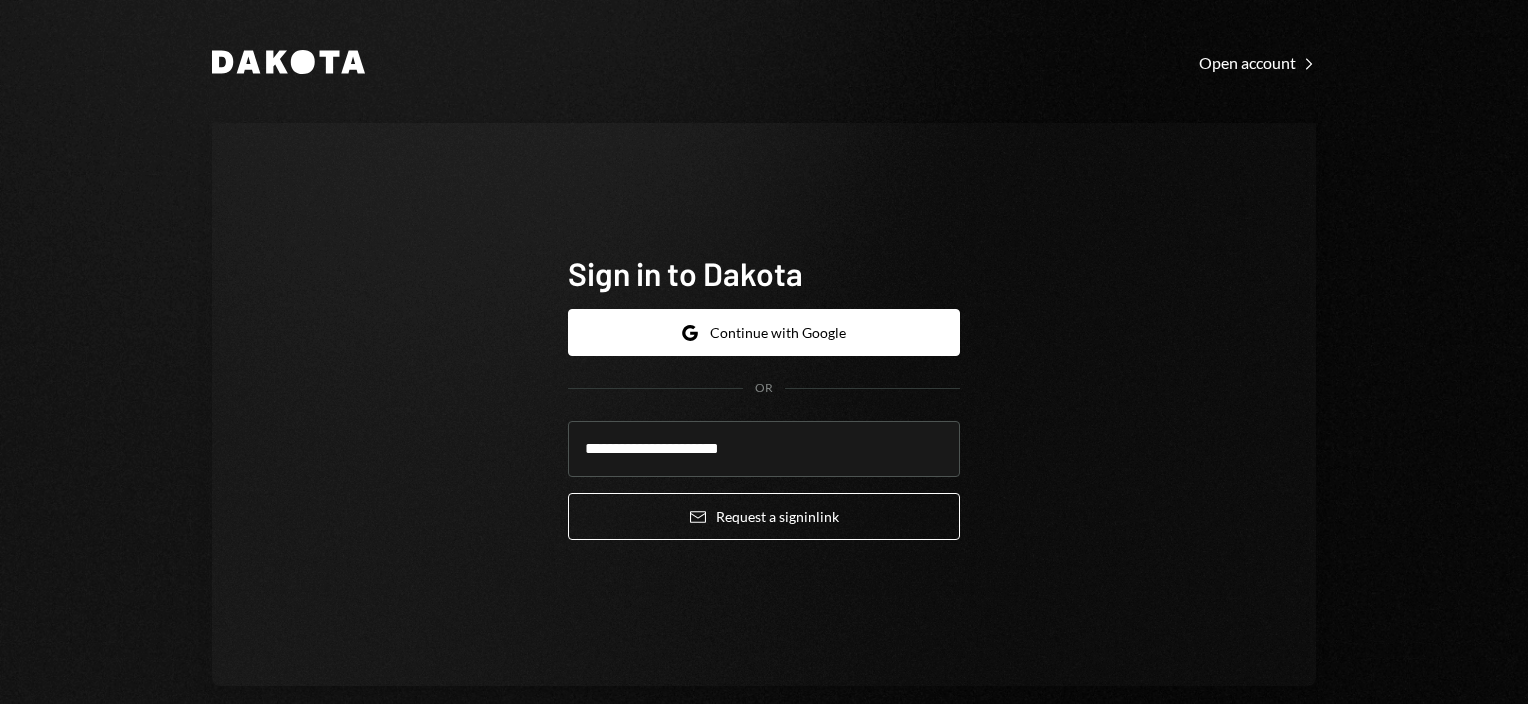 drag, startPoint x: 788, startPoint y: 464, endPoint x: 538, endPoint y: 469, distance: 250.04999 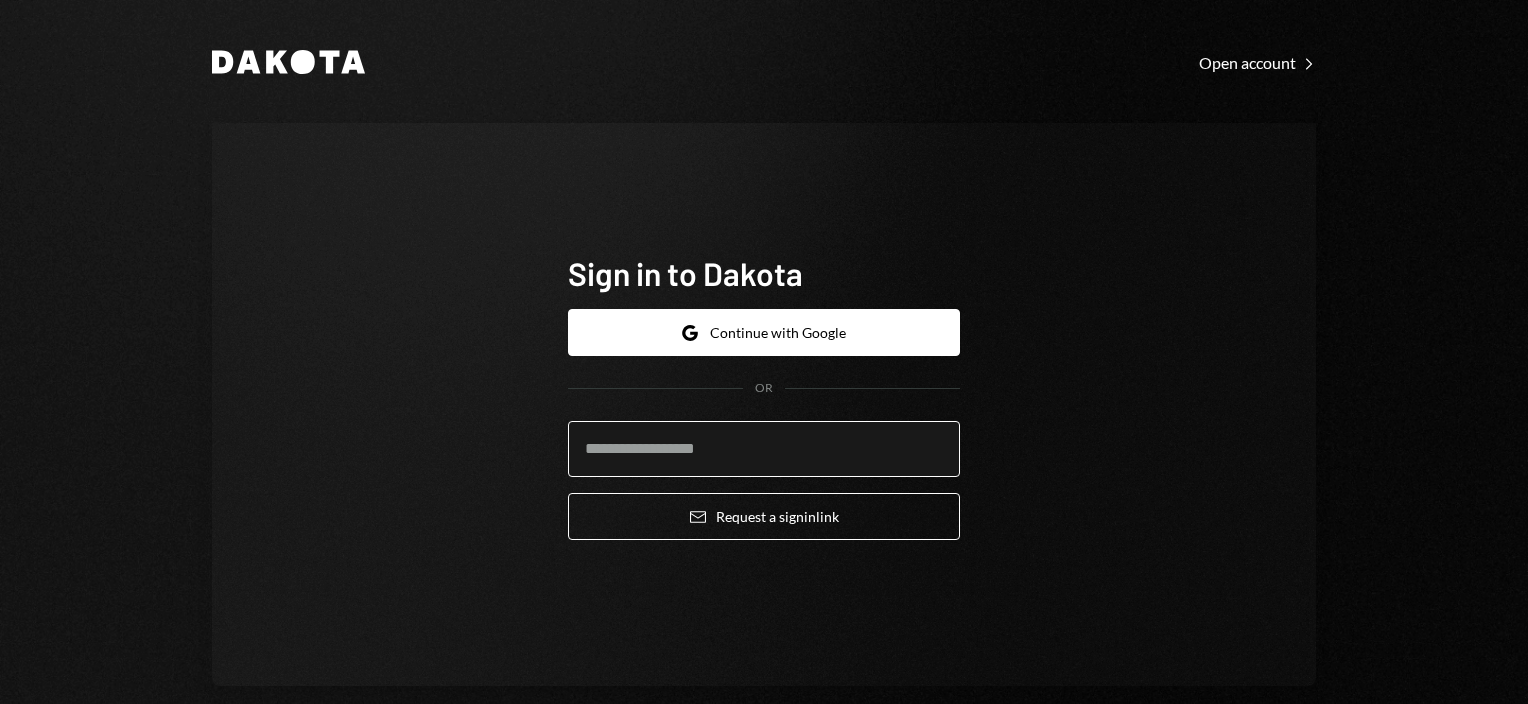 click at bounding box center (764, 449) 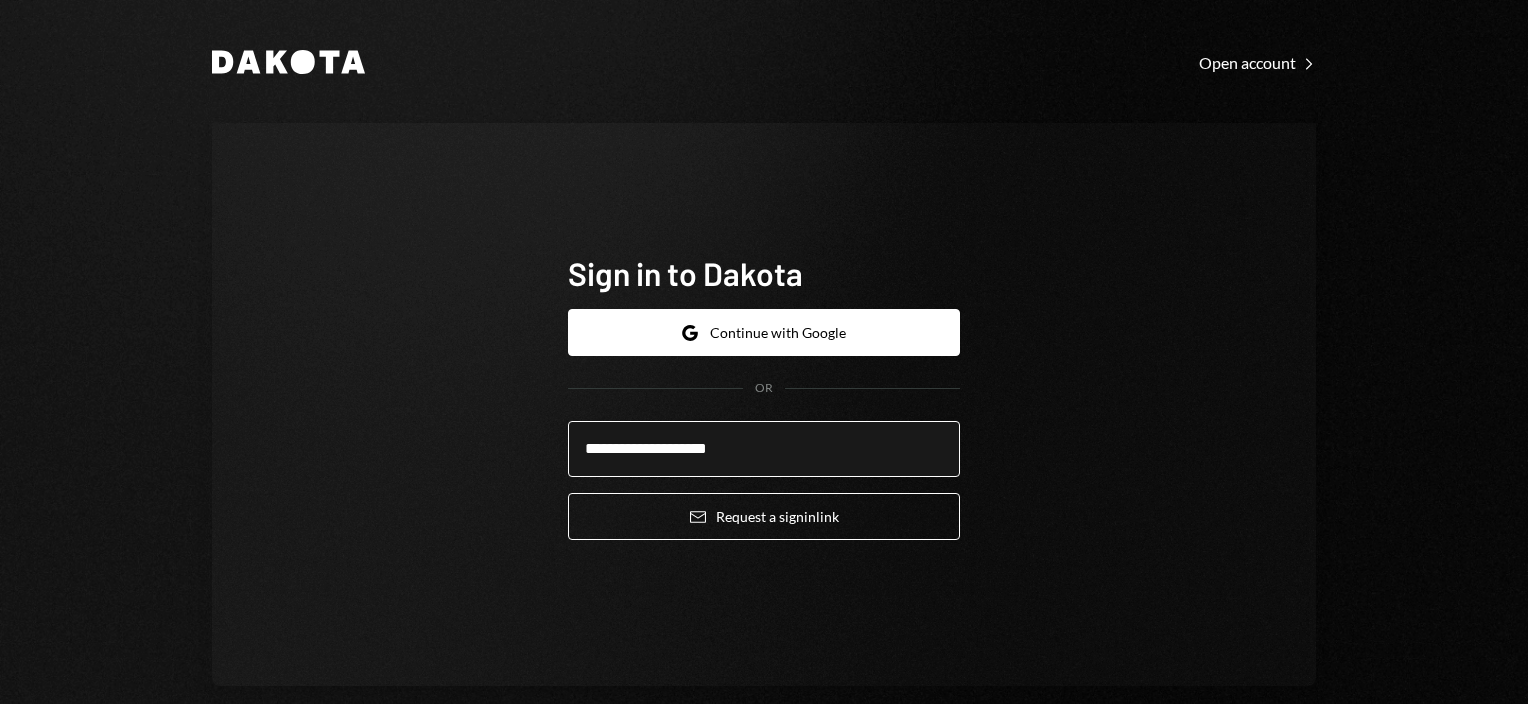 click on "**********" at bounding box center [764, 449] 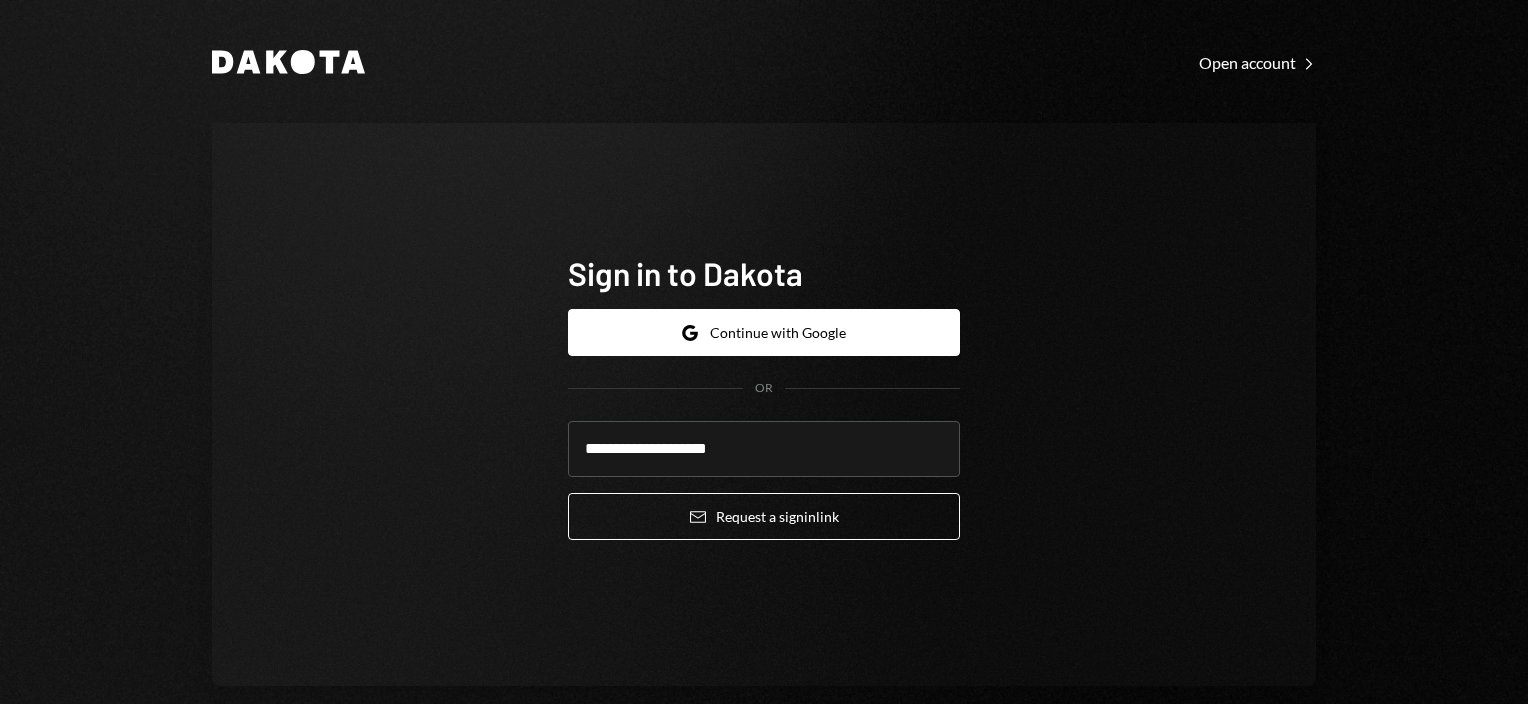 type on "**********" 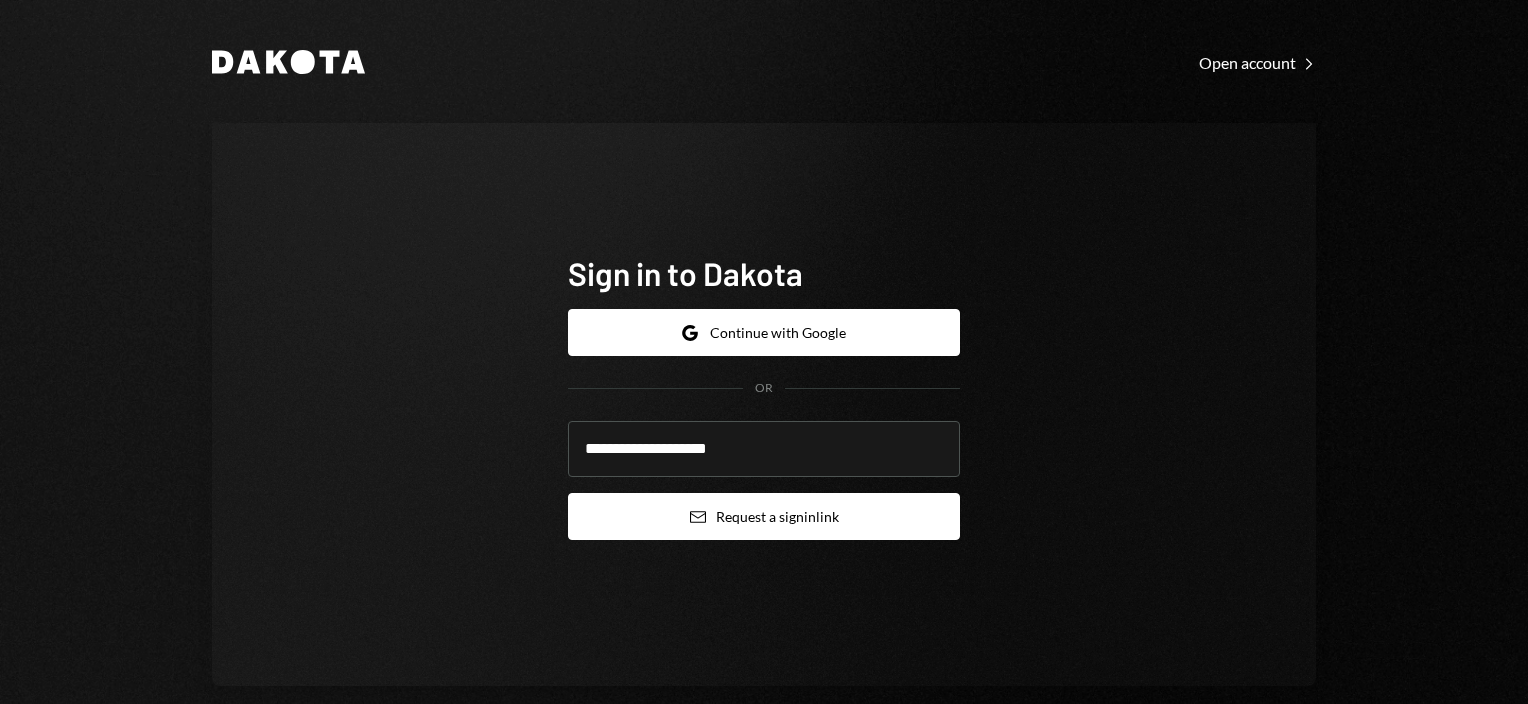 click on "Email Request a sign  in  link" at bounding box center (764, 516) 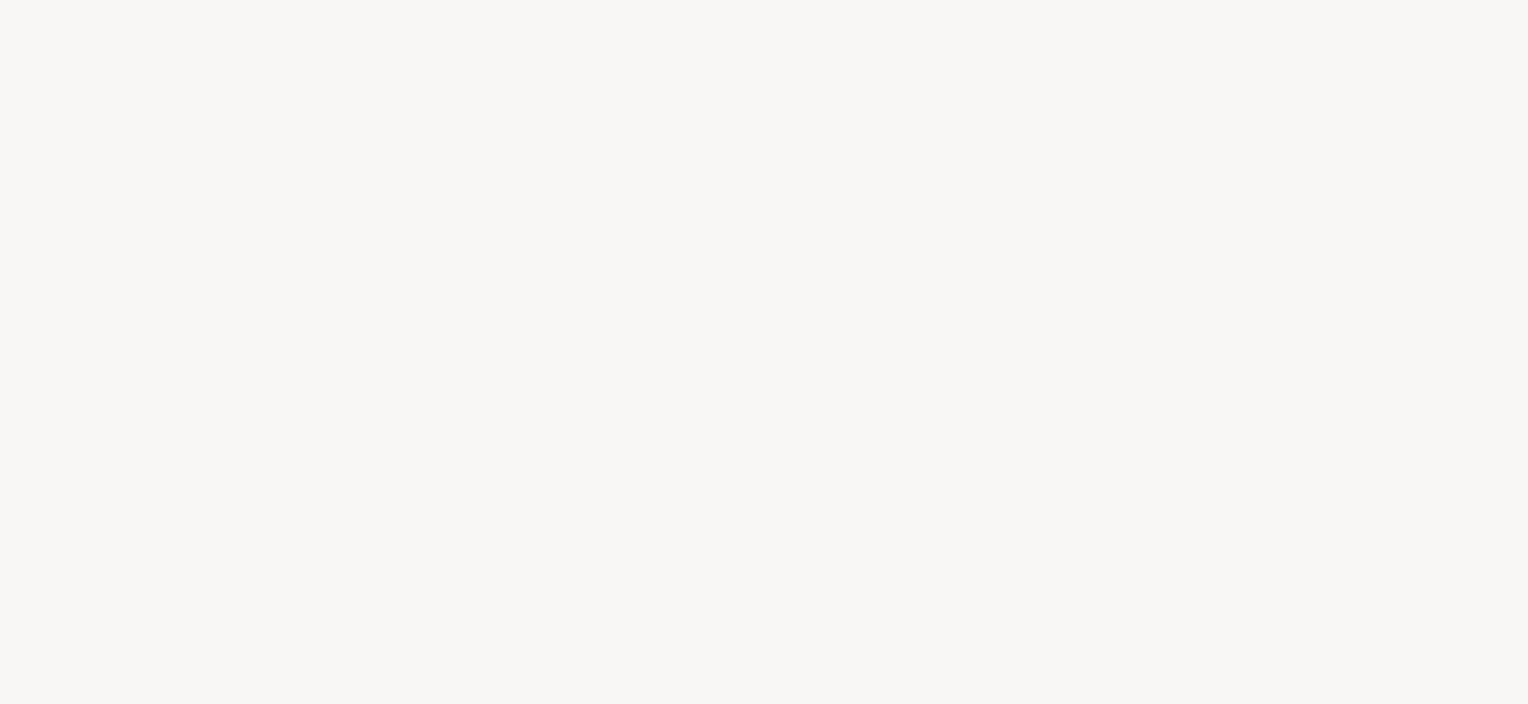 scroll, scrollTop: 0, scrollLeft: 0, axis: both 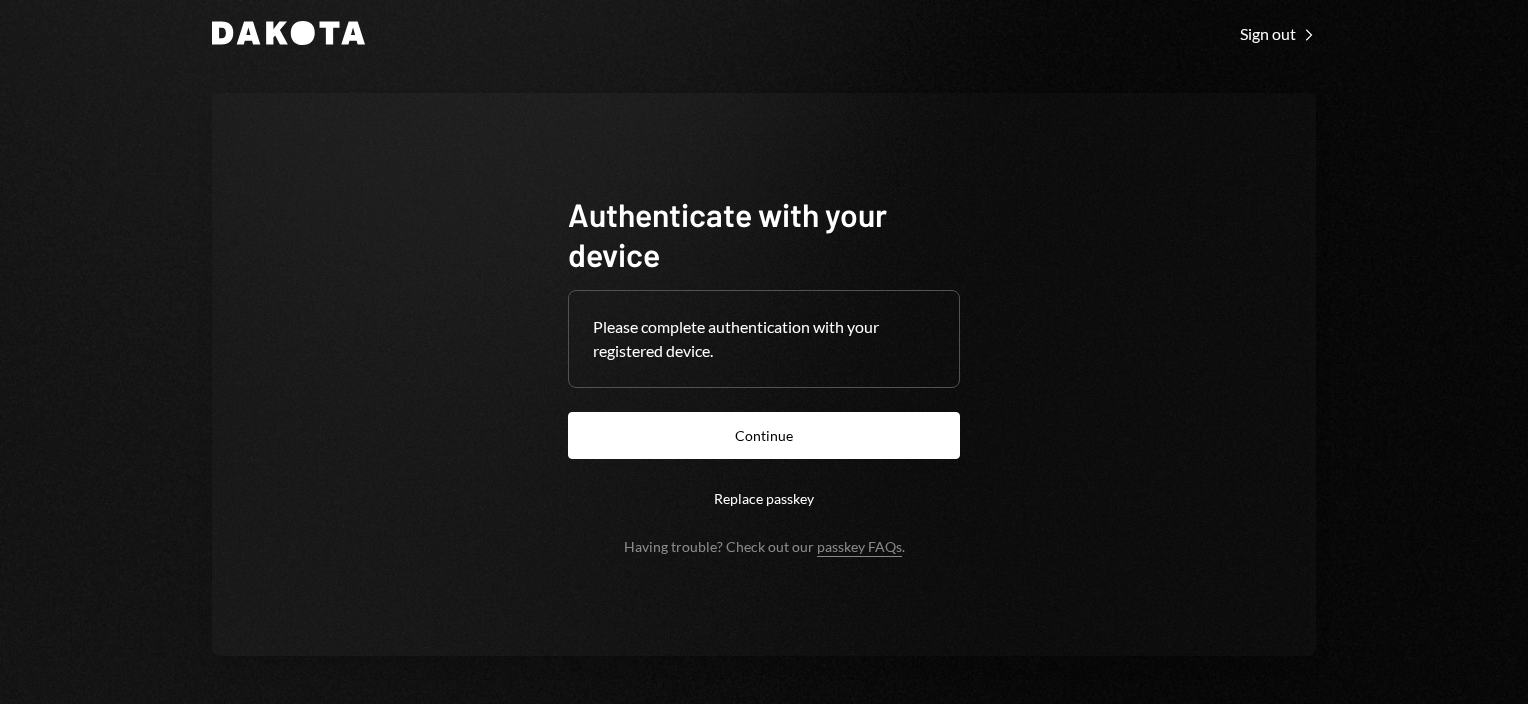 click on "Please complete authentication with your registered device." at bounding box center [764, 339] 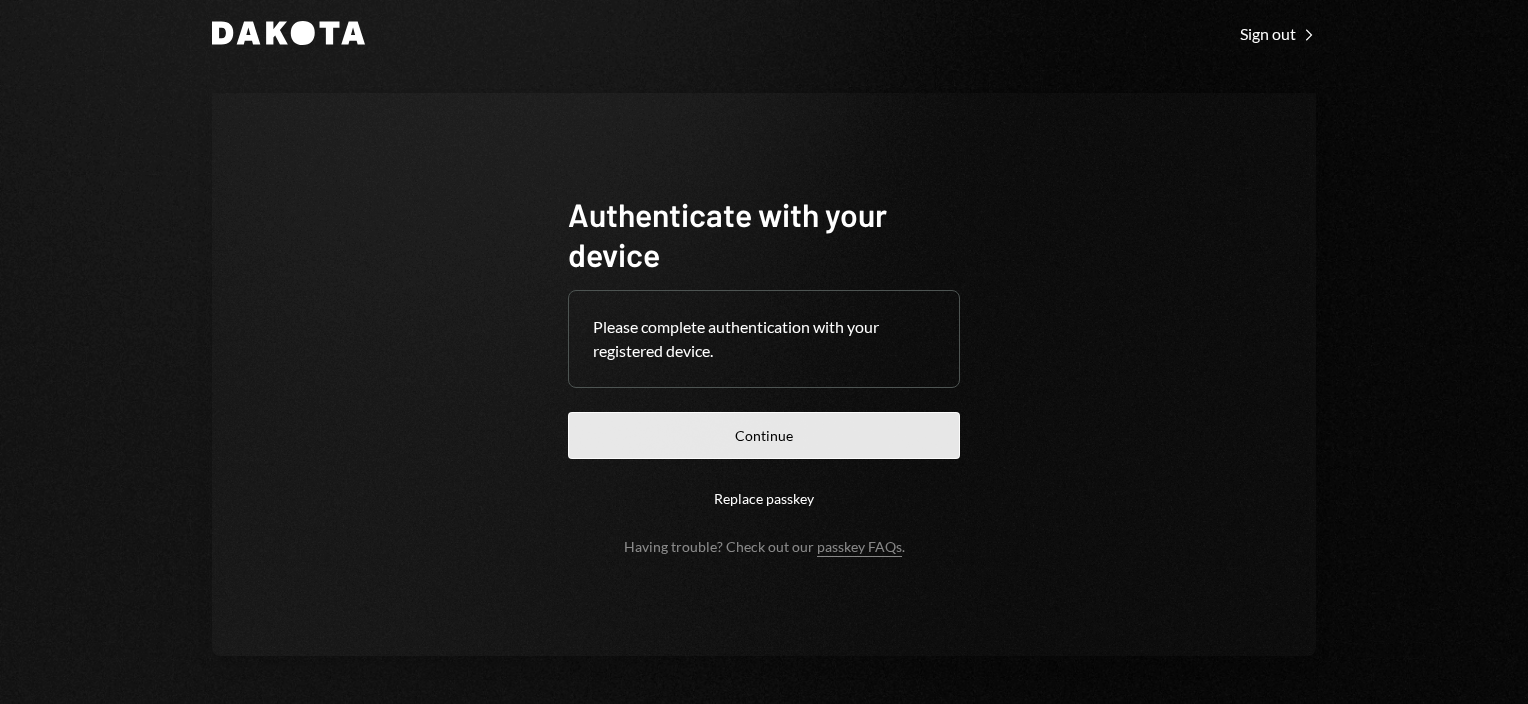 click on "Continue" at bounding box center (764, 435) 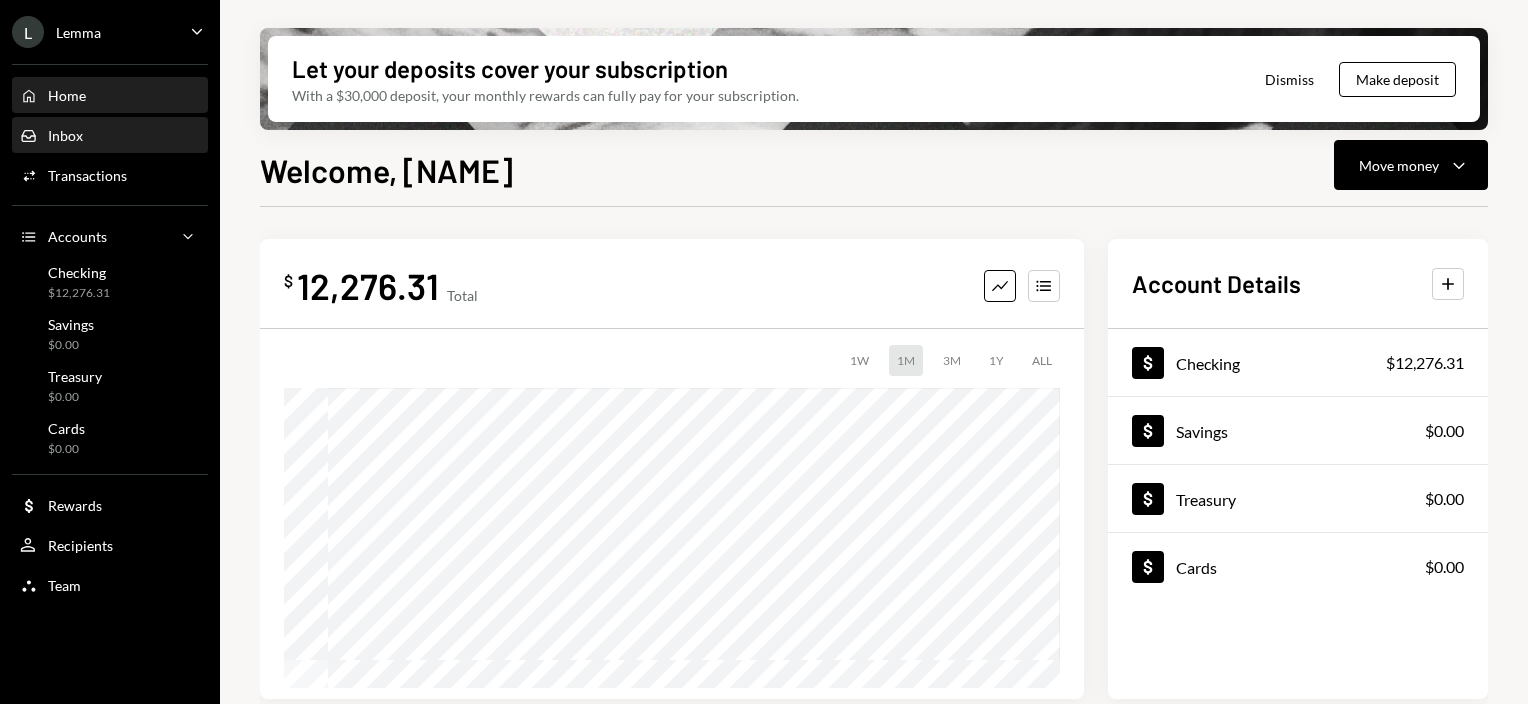 click on "Inbox Inbox" at bounding box center [51, 136] 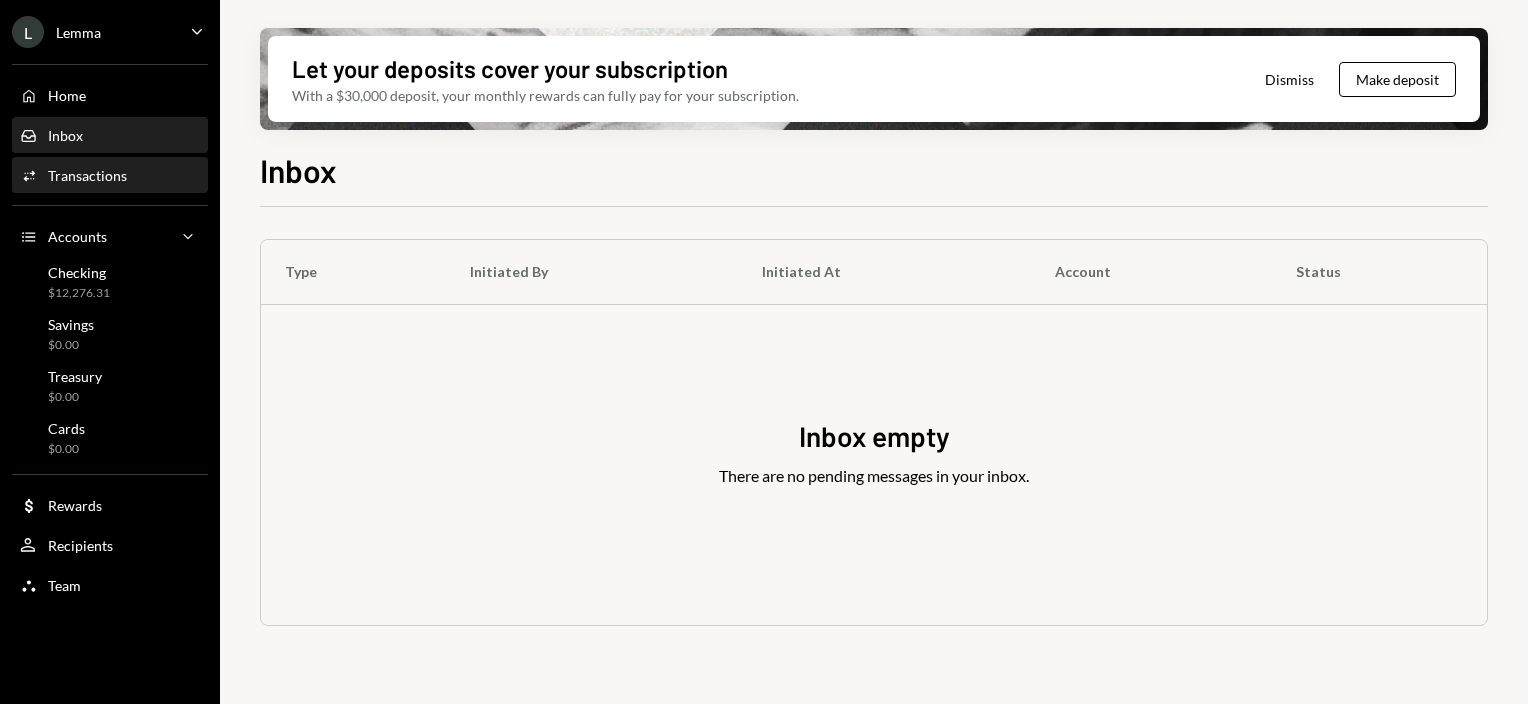 click on "Transactions" at bounding box center [87, 175] 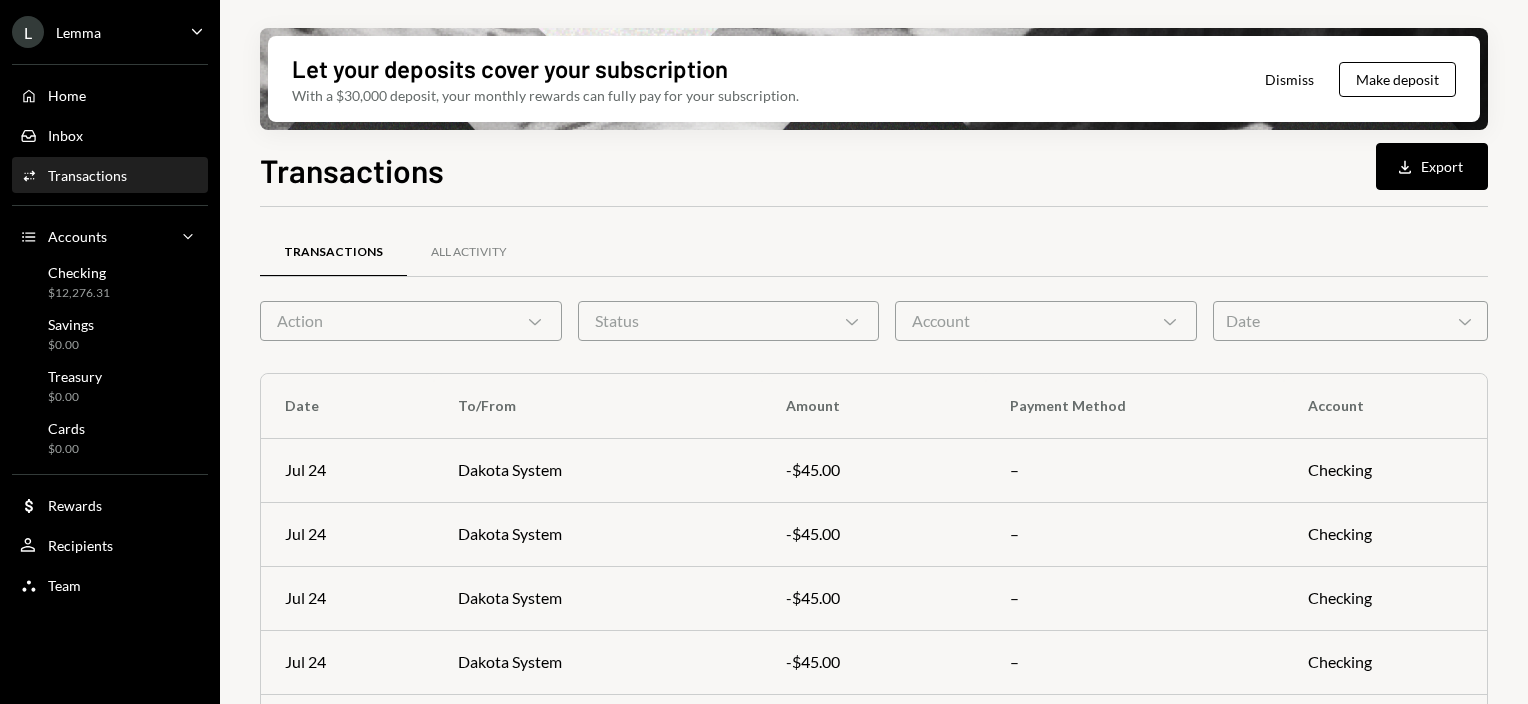 click on "L Lemma Caret Down" at bounding box center (110, 32) 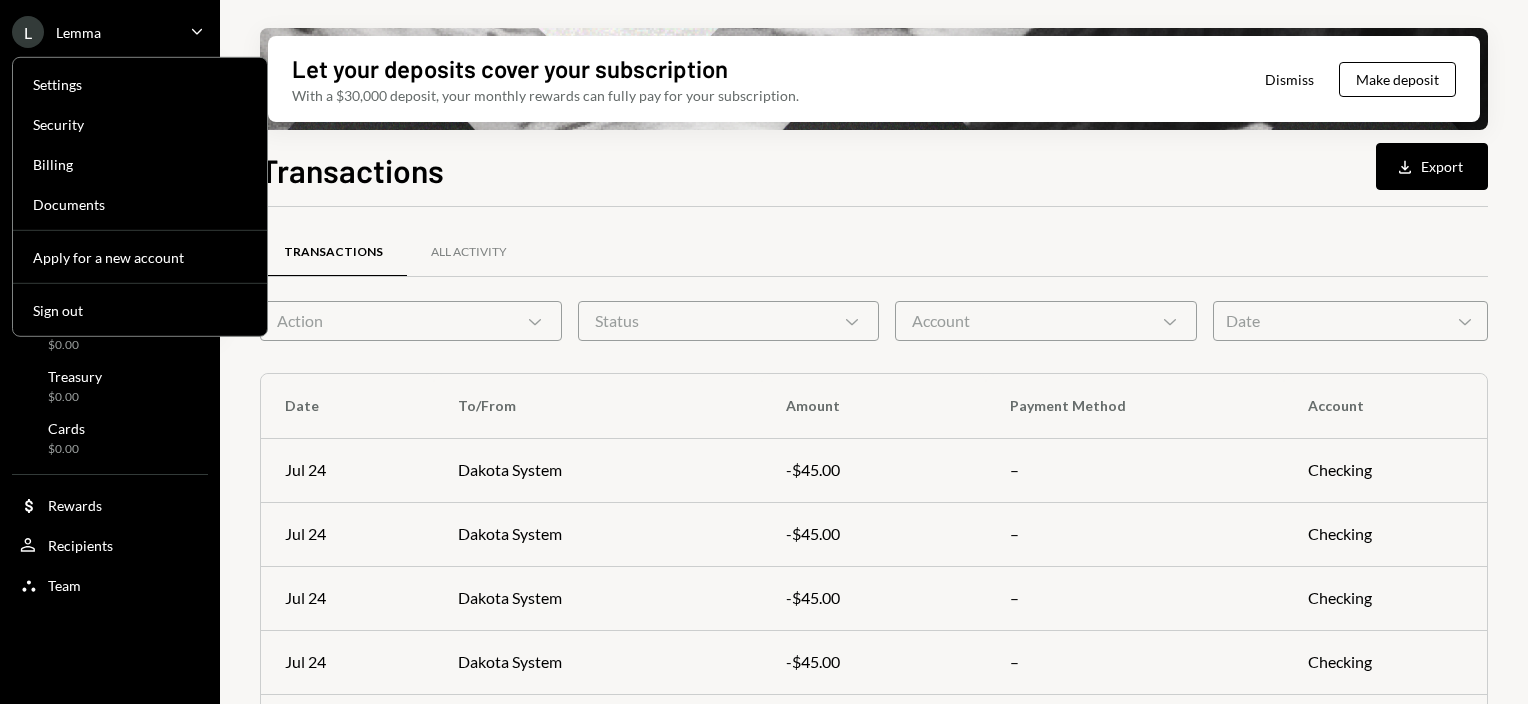 click on "L Lemma Caret Down" at bounding box center (110, 32) 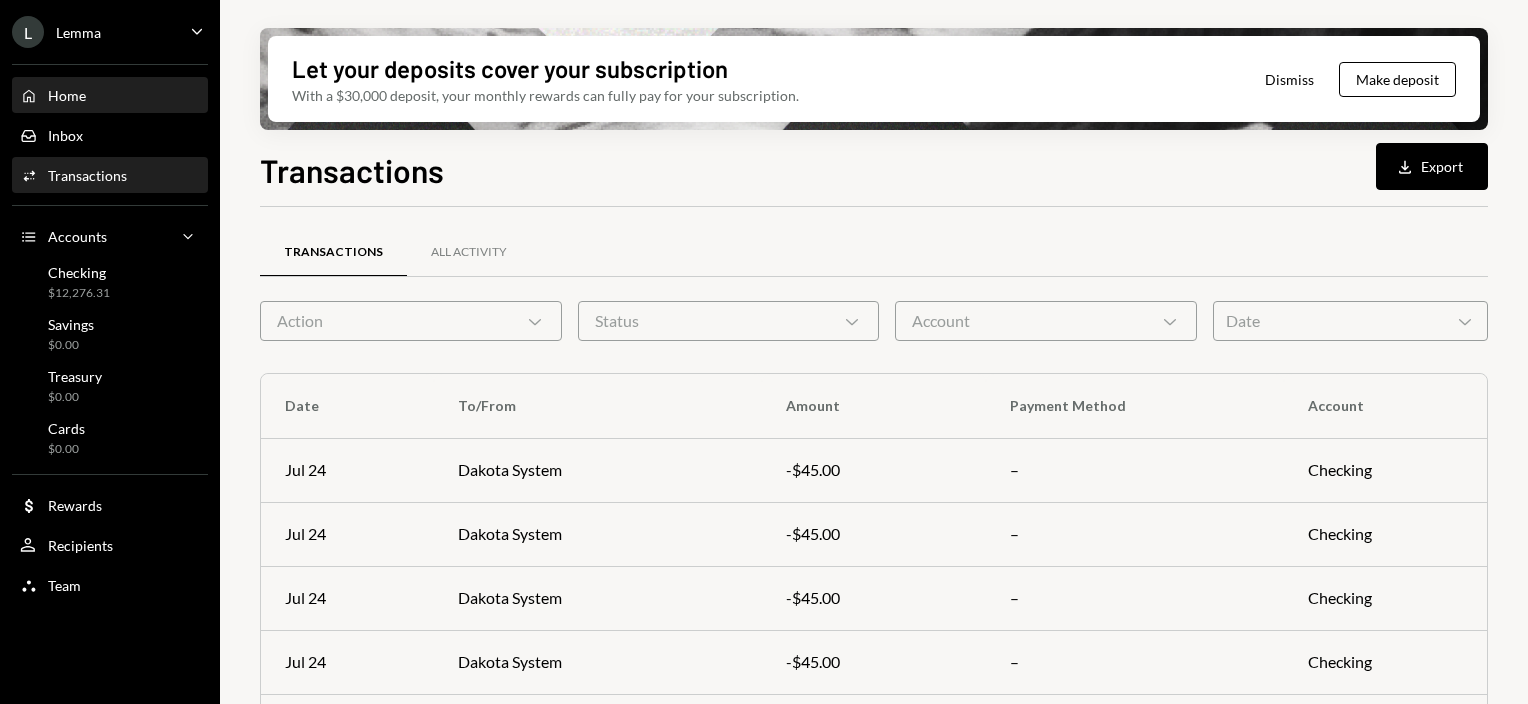 click on "Home" at bounding box center (67, 95) 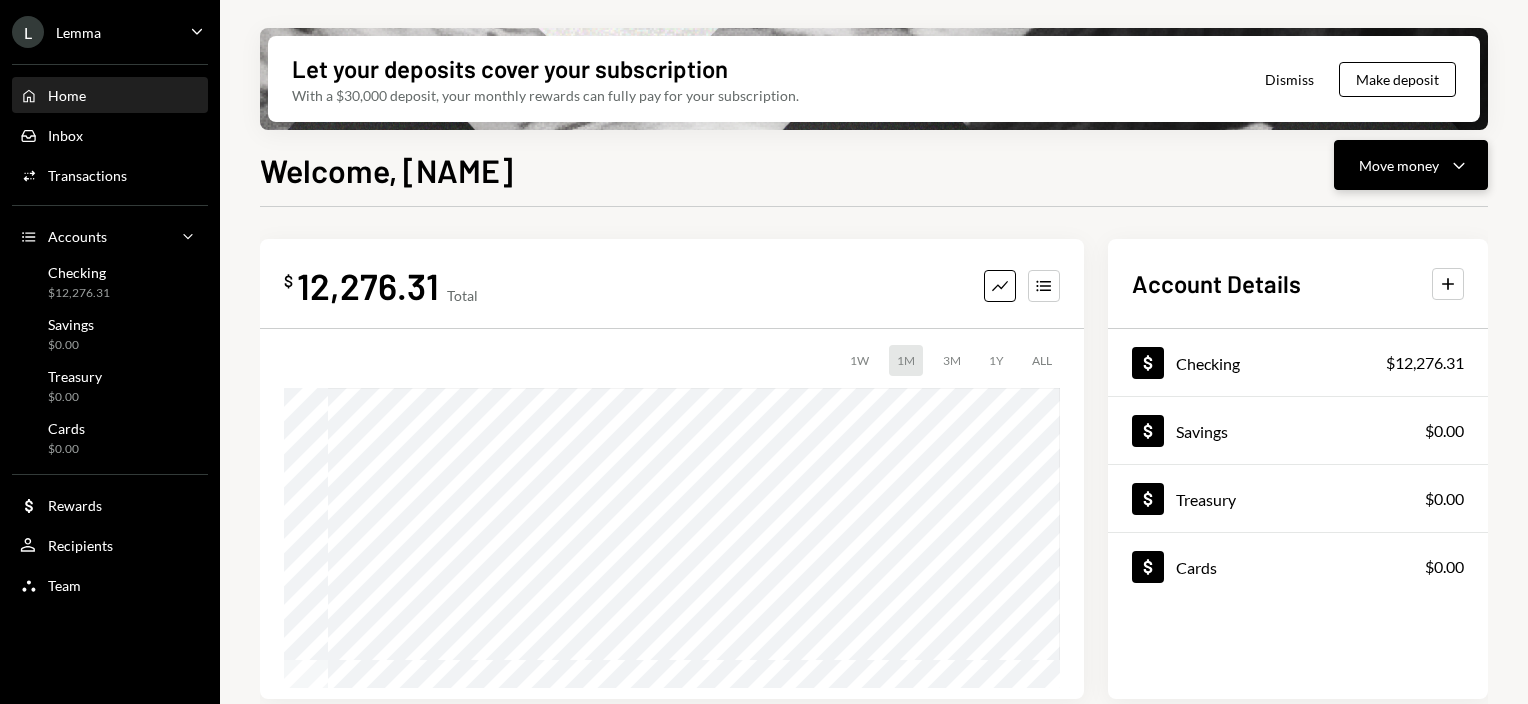 click on "Caret Down" 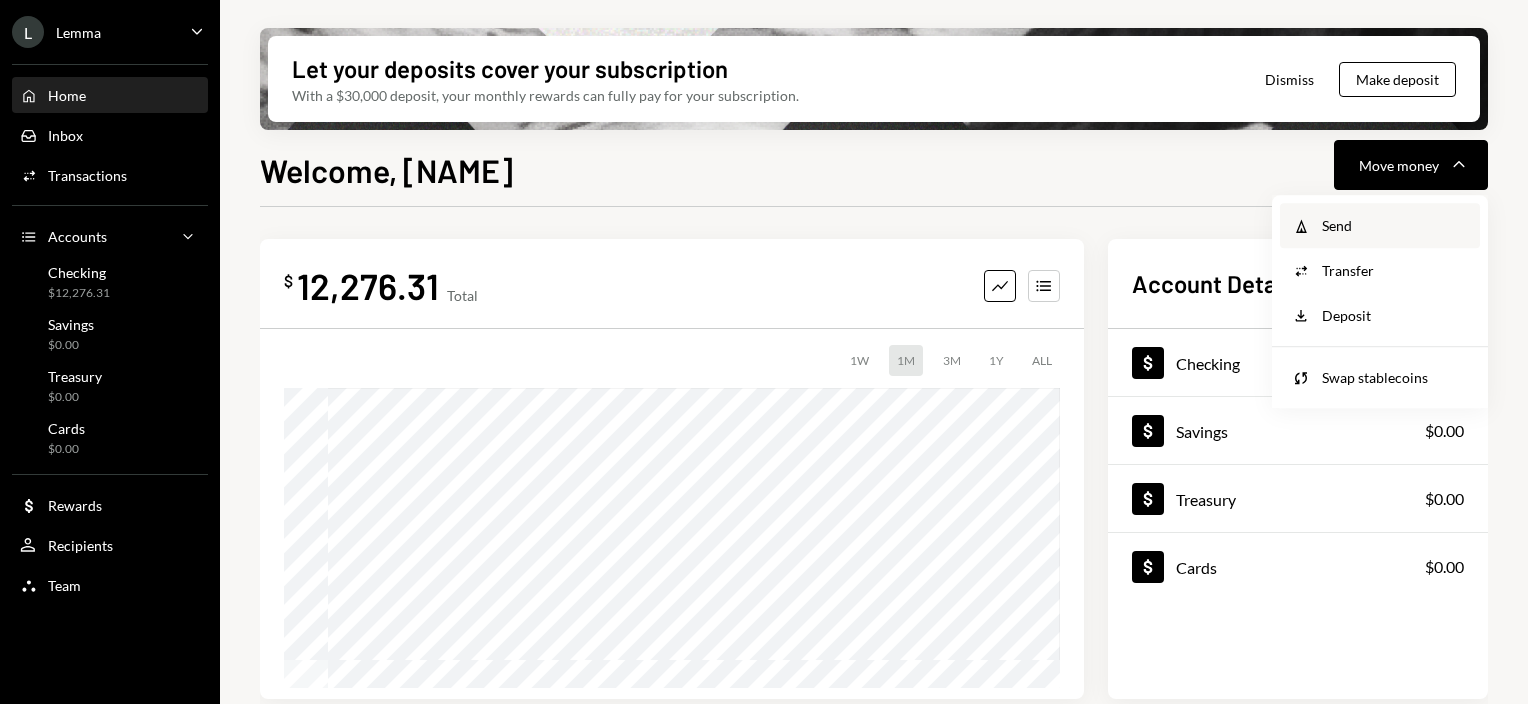 click on "Send" at bounding box center (1395, 225) 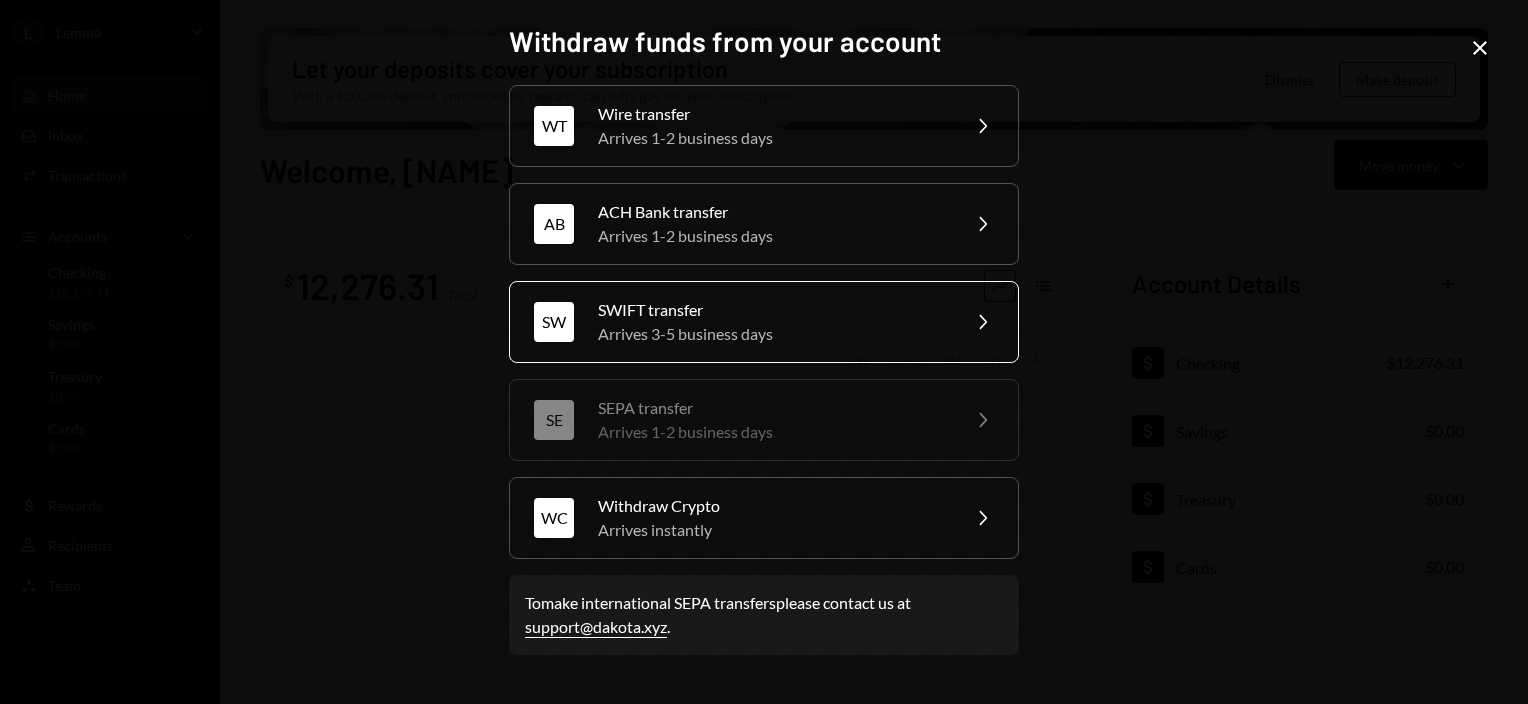 click on "Arrives 3-5 business days" at bounding box center [772, 334] 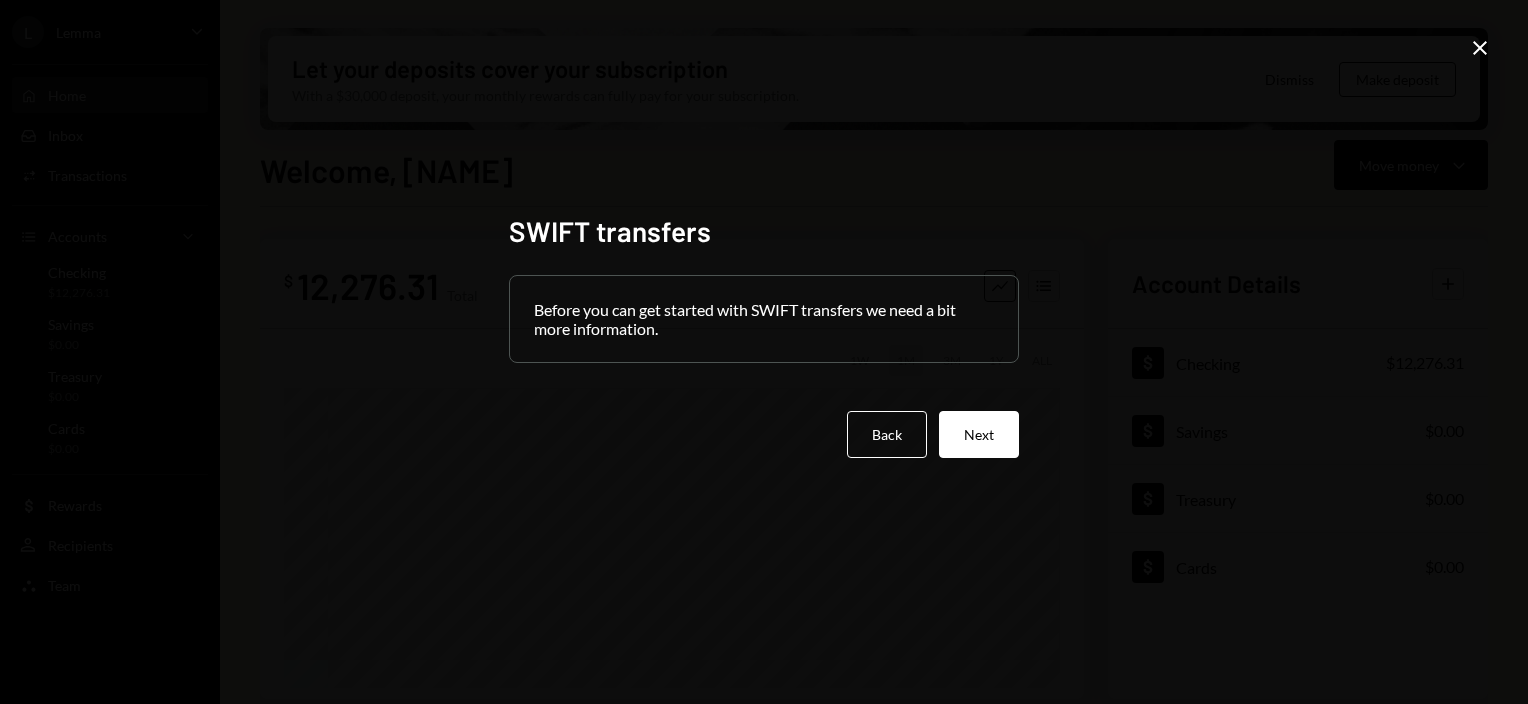 click on "Next" at bounding box center (979, 434) 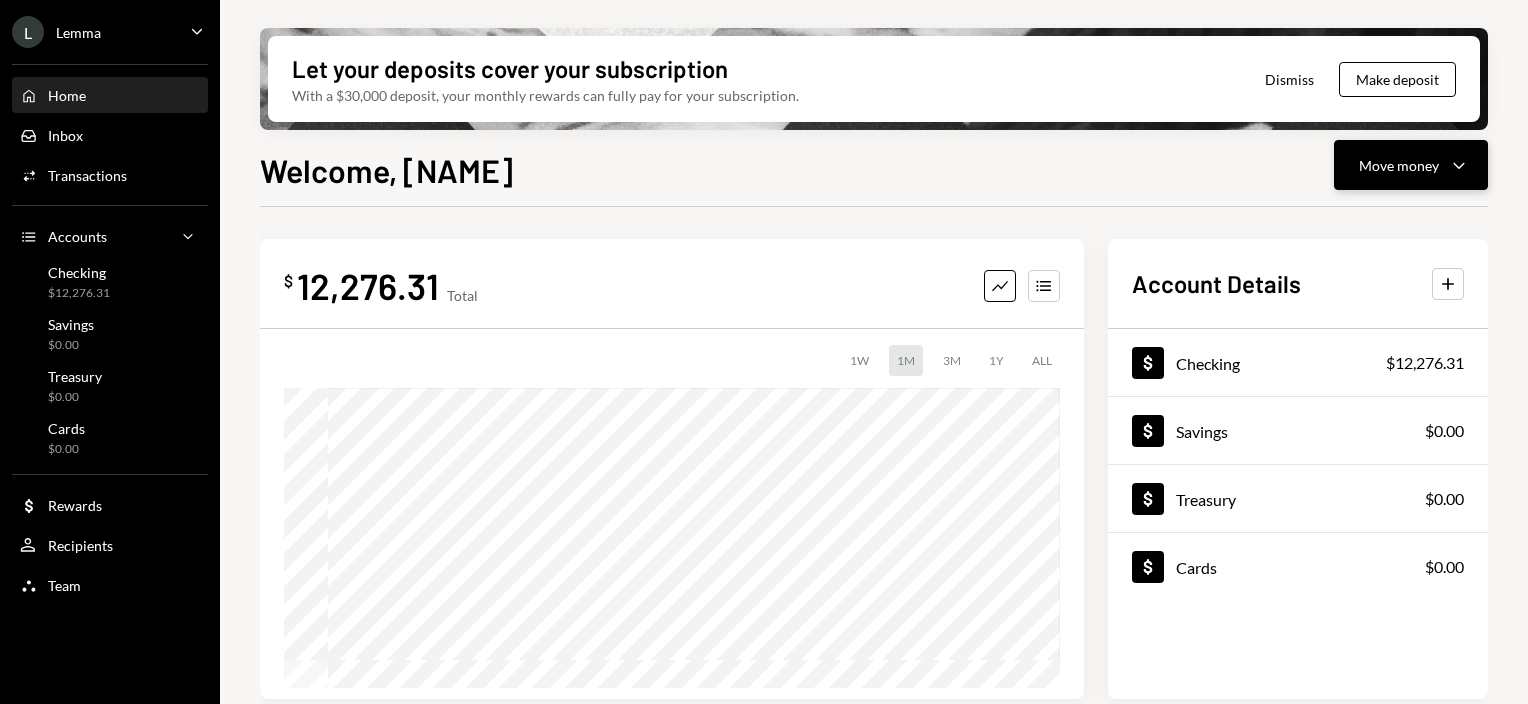 click on "Move money" at bounding box center (1399, 165) 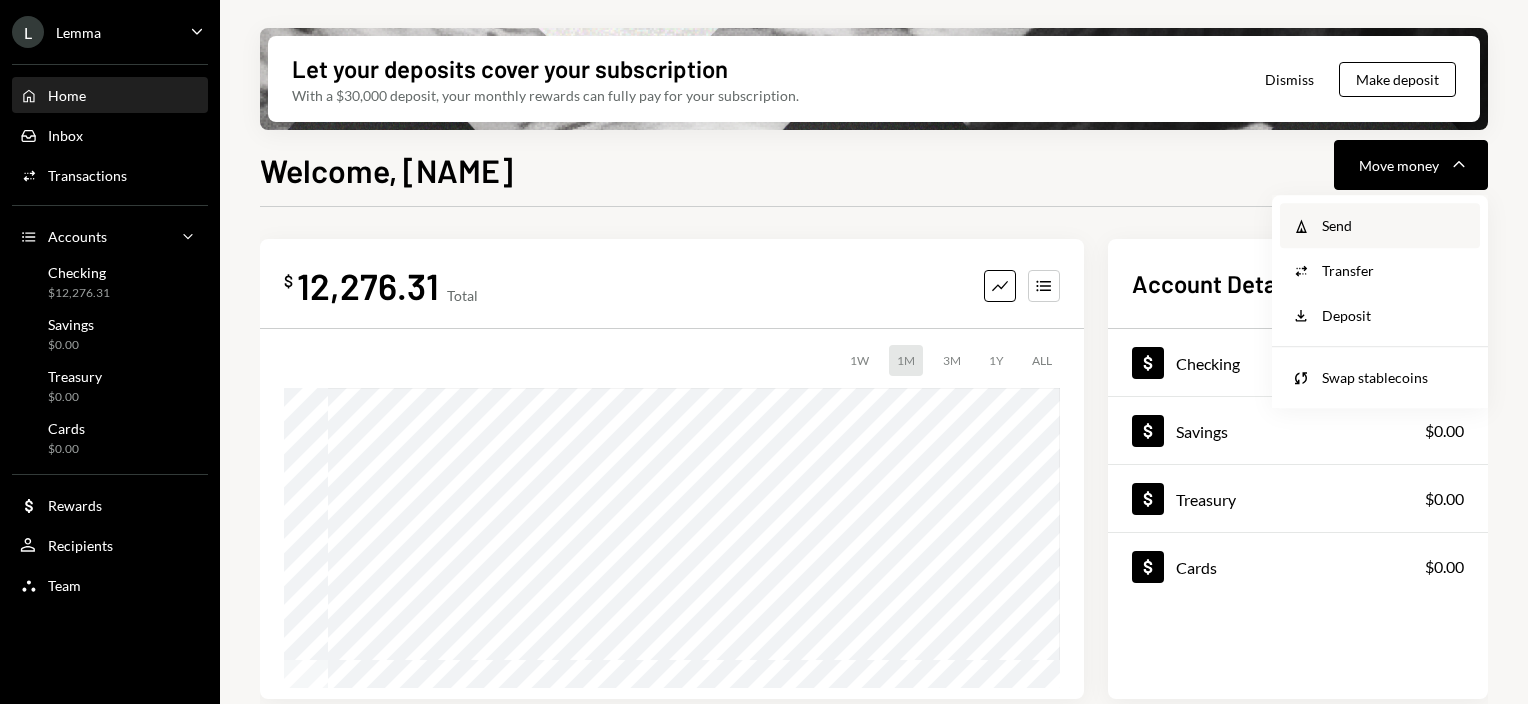 click on "Send" at bounding box center [1395, 225] 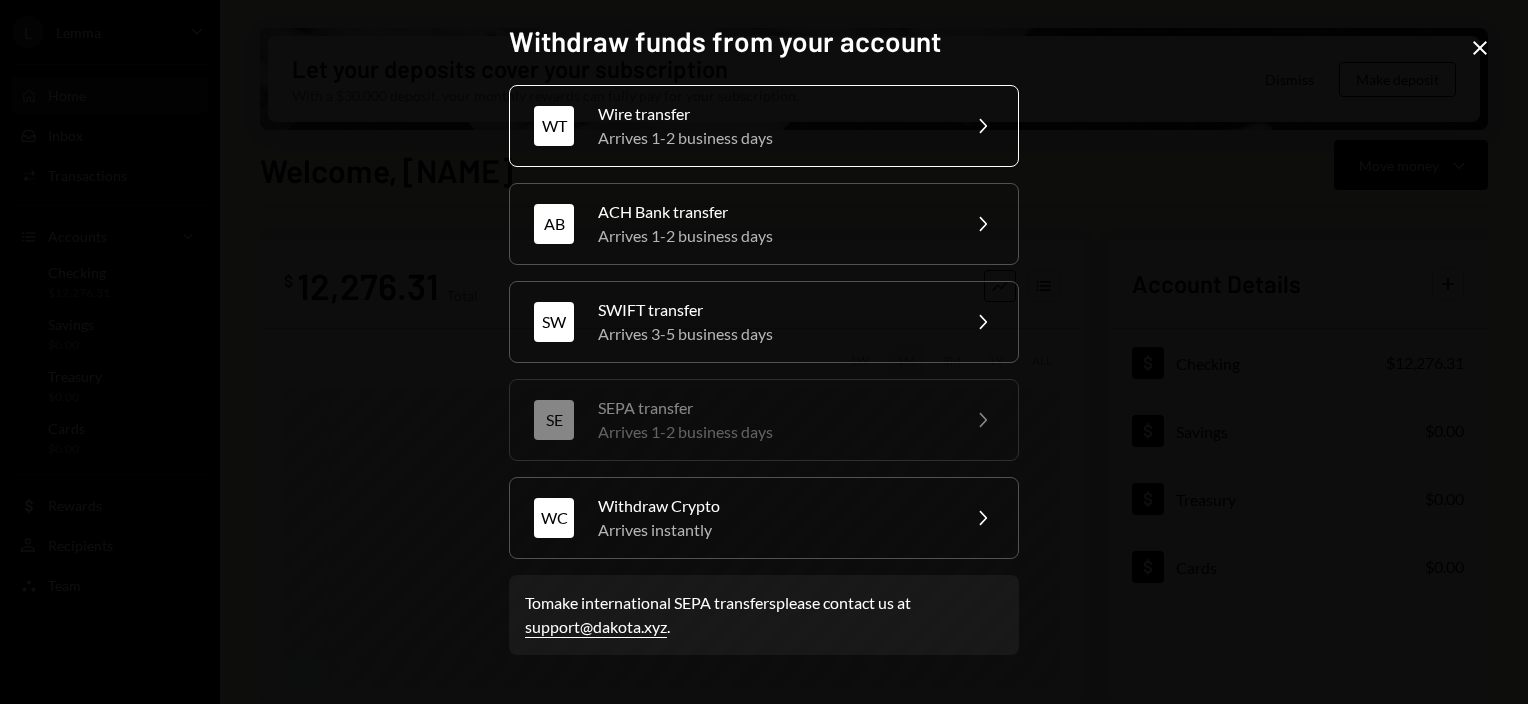 click on "Arrives 1-2 business days" at bounding box center (772, 138) 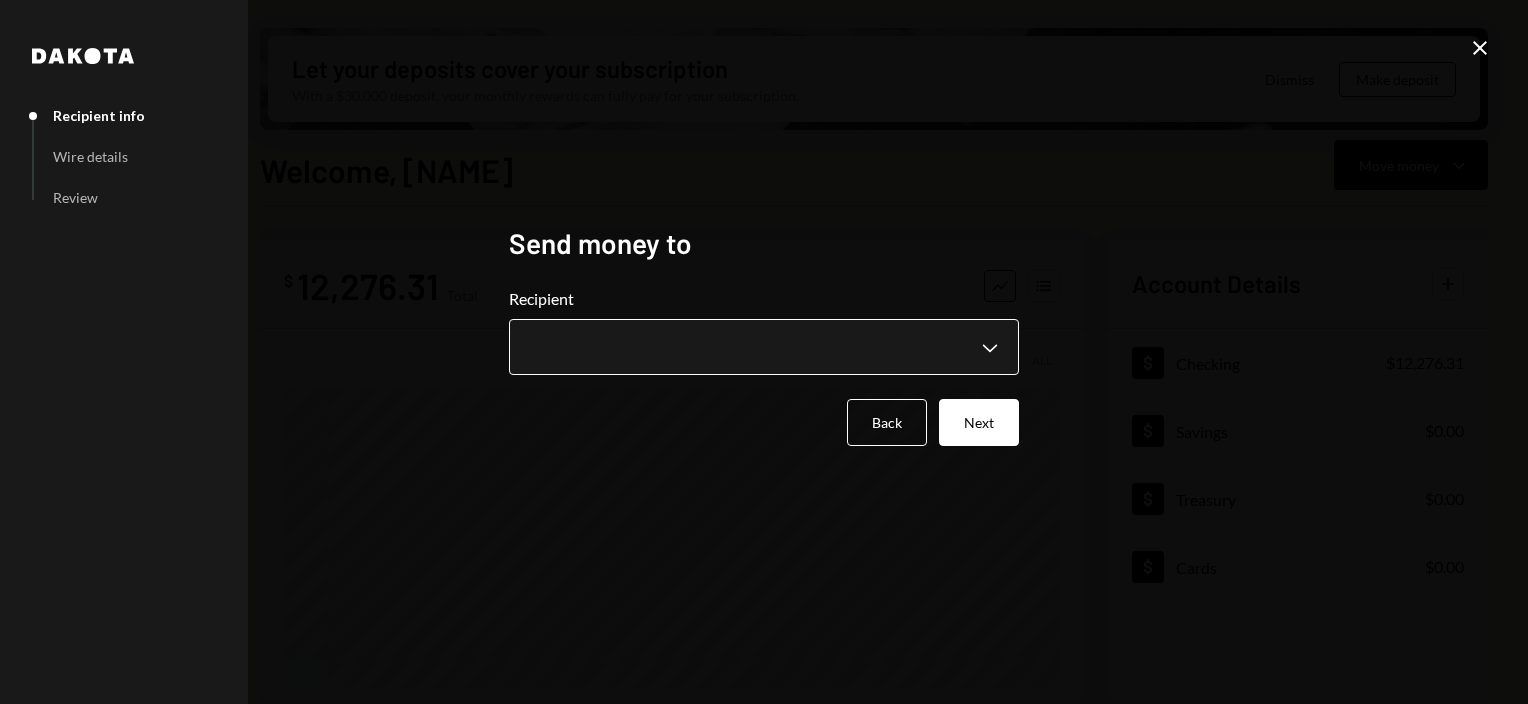 click on "L Lemma Caret Down Home Home Inbox Inbox Activities Transactions Accounts Accounts Caret Down Checking $12,276.31 Savings $0.00 Treasury $0.00 Cards $0.00 Dollar Rewards User Recipients Team Team Let your deposits cover your subscription With a $30,000 deposit, your monthly rewards can fully pay for your subscription. Dismiss Make deposit Welcome, Jano Move money Caret Down $ 12,276.31 Total Graph Accounts 1W 1M 3M 1Y ALL Account Details Plus Dollar Checking $12,276.31 Dollar Savings $0.00 Dollar Treasury $0.00 Dollar Cards $0.00 Recent Transactions View all Type Initiated By Initiated At Account Status Billing Drawdown Withdrawal 45  DKUSD Dakota System 07/24/25 11:43 AM Checking Failed Billing Drawdown Withdrawal 45  DKUSD Dakota System 07/24/25 11:28 AM Checking Failed Billing Drawdown Withdrawal 45  DKUSD Dakota System 07/24/25 11:13 AM Checking Failed Billing Drawdown Withdrawal 45  DKUSD Dakota System 07/24/25 10:58 AM Checking Failed Billing Drawdown Withdrawal 45  DKUSD Dakota System 07/24/25 10:43 AM" at bounding box center (764, 352) 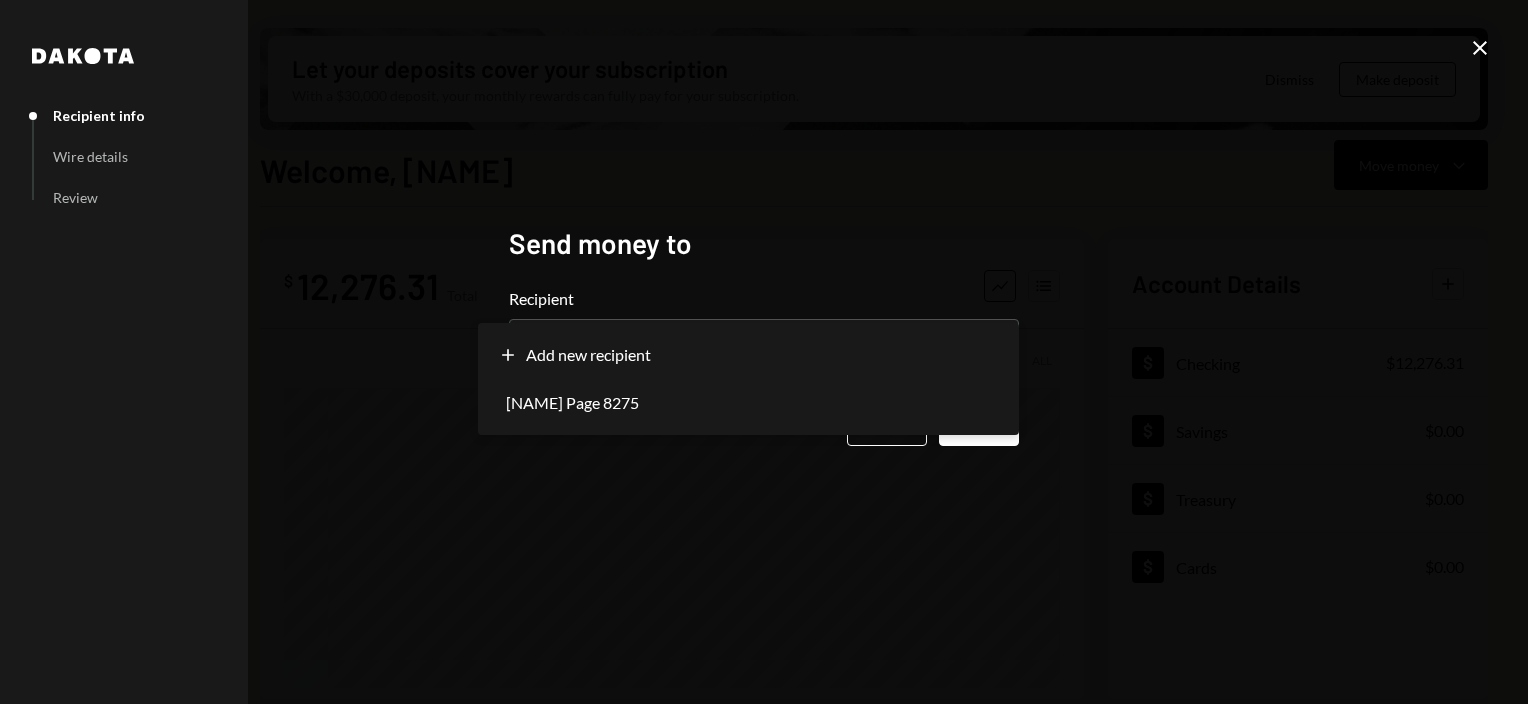 click on "Send money to" at bounding box center [764, 243] 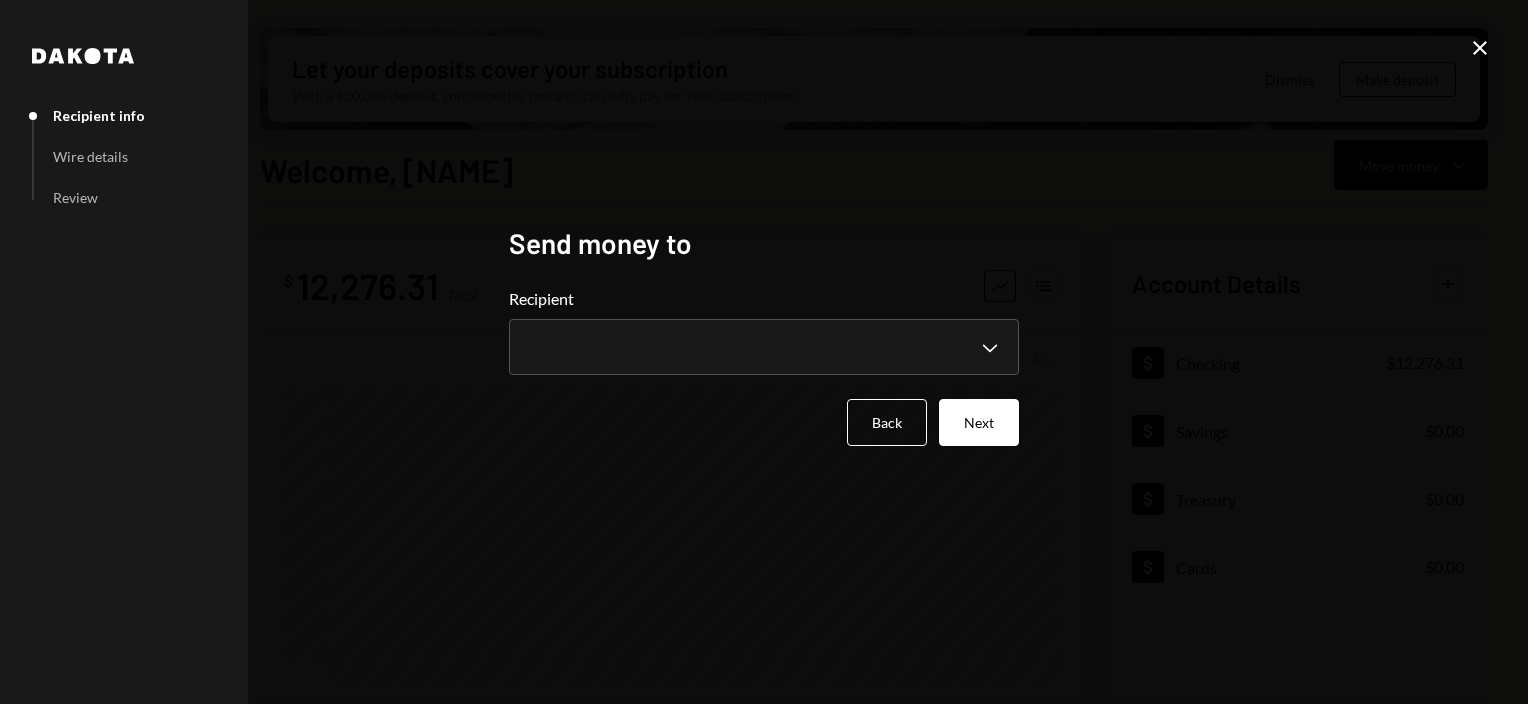 click on "Close" 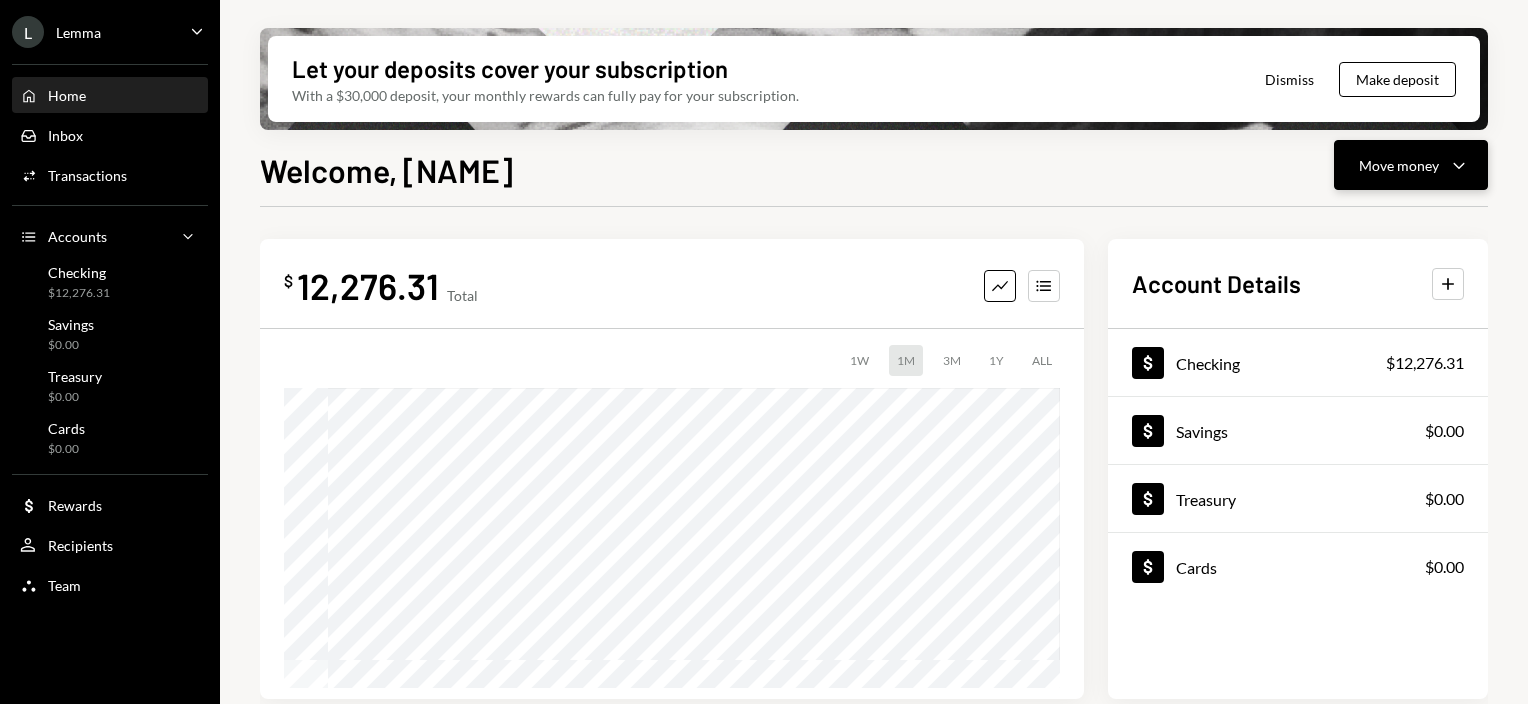 click on "Move money Caret Down" at bounding box center (1411, 165) 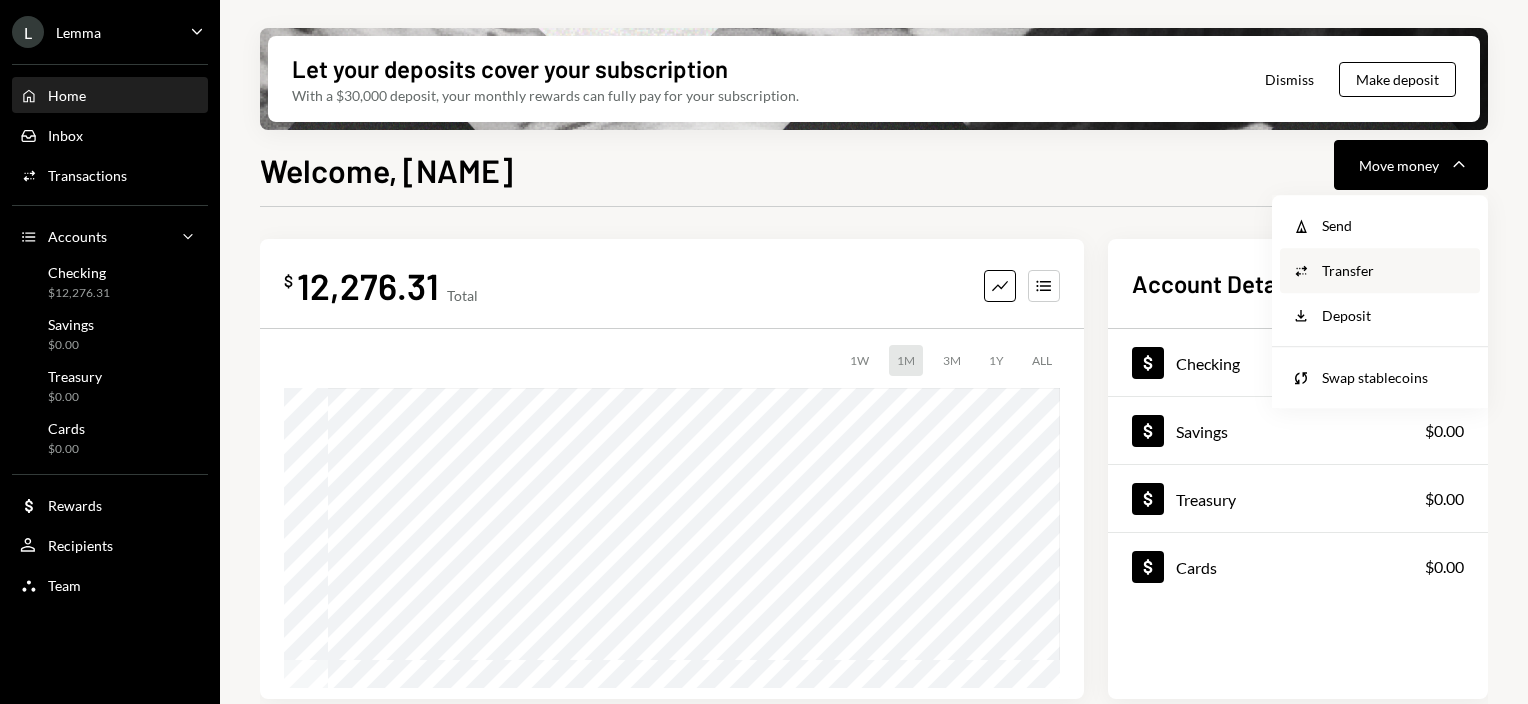 click on "Transfer" at bounding box center [1395, 270] 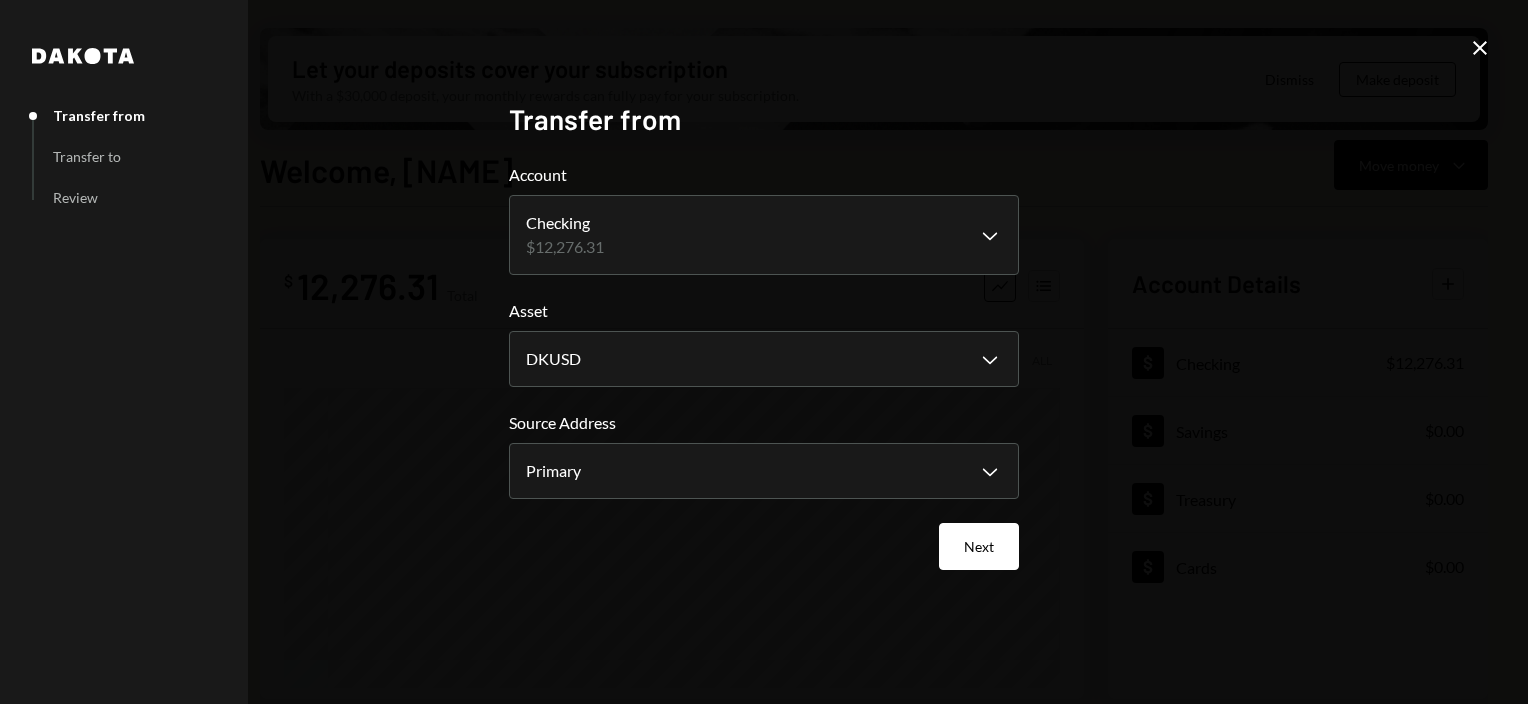 click on "**********" at bounding box center [764, 352] 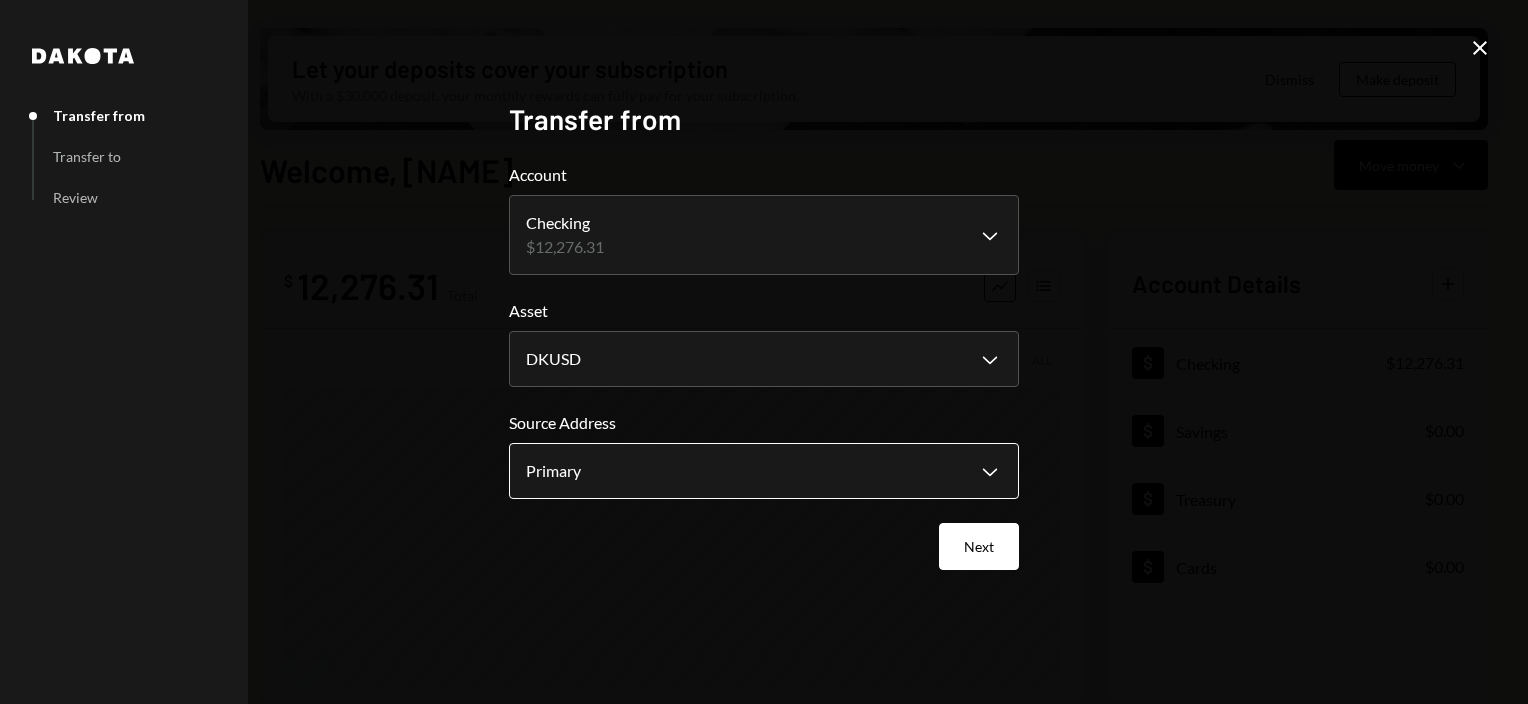 click on "L Lemma Caret Down Home Home Inbox Inbox Activities Transactions Accounts Accounts Caret Down Checking $12,276.31 Savings $0.00 Treasury $0.00 Cards $0.00 Dollar Rewards User Recipients Team Team Let your deposits cover your subscription With a $30,000 deposit, your monthly rewards can fully pay for your subscription. Dismiss Make deposit Welcome, Jano Move money Caret Down $ 12,276.31 Total Graph Accounts 1W 1M 3M 1Y ALL Account Details Plus Dollar Checking $12,276.31 Dollar Savings $0.00 Dollar Treasury $0.00 Dollar Cards $0.00 Recent Transactions View all Type Initiated By Initiated At Account Status Billing Drawdown Withdrawal 45  DKUSD Dakota System 07/24/25 11:43 AM Checking Failed Billing Drawdown Withdrawal 45  DKUSD Dakota System 07/24/25 11:28 AM Checking Failed Billing Drawdown Withdrawal 45  DKUSD Dakota System 07/24/25 11:13 AM Checking Failed Billing Drawdown Withdrawal 45  DKUSD Dakota System 07/24/25 10:58 AM Checking Failed Billing Drawdown Withdrawal 45  DKUSD Dakota System 07/24/25 10:43 AM" at bounding box center (764, 352) 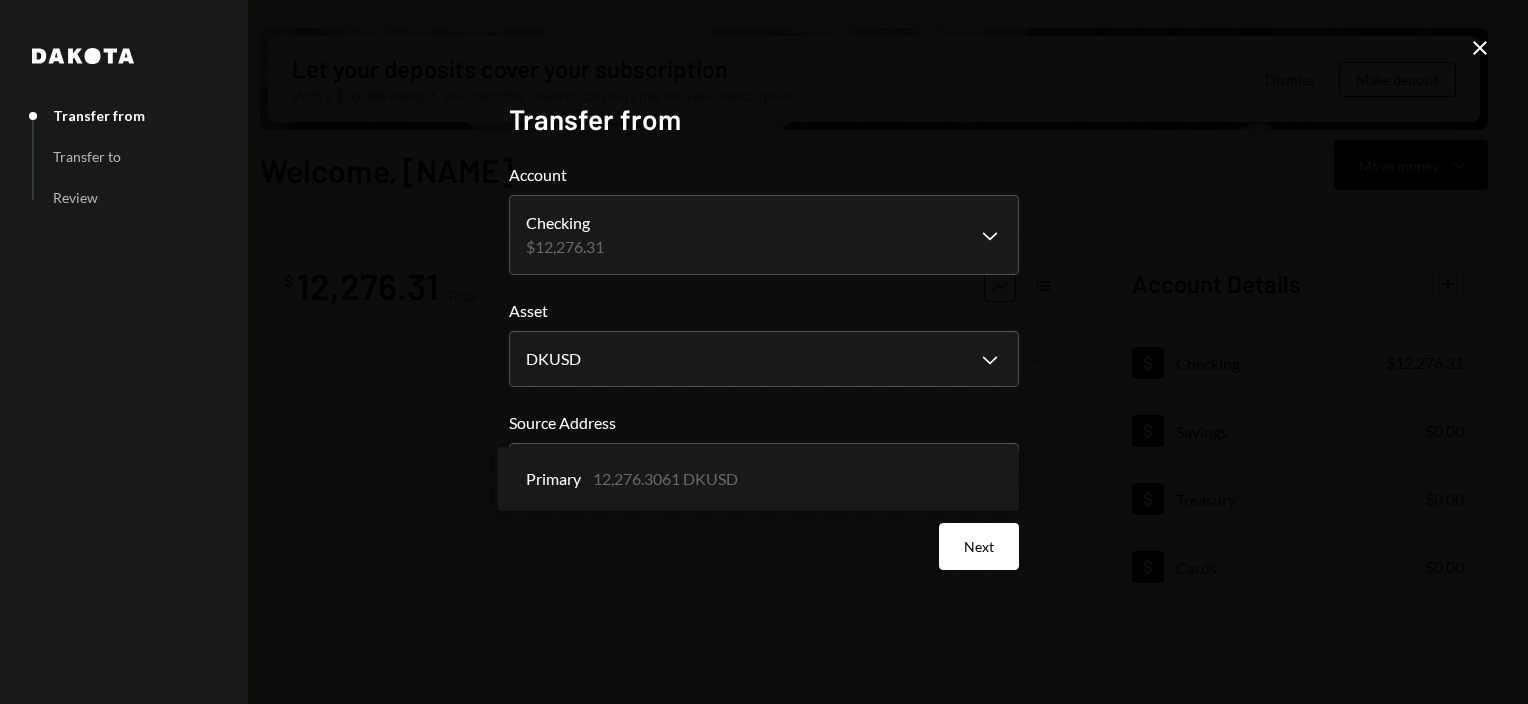 click on "**********" at bounding box center (764, 352) 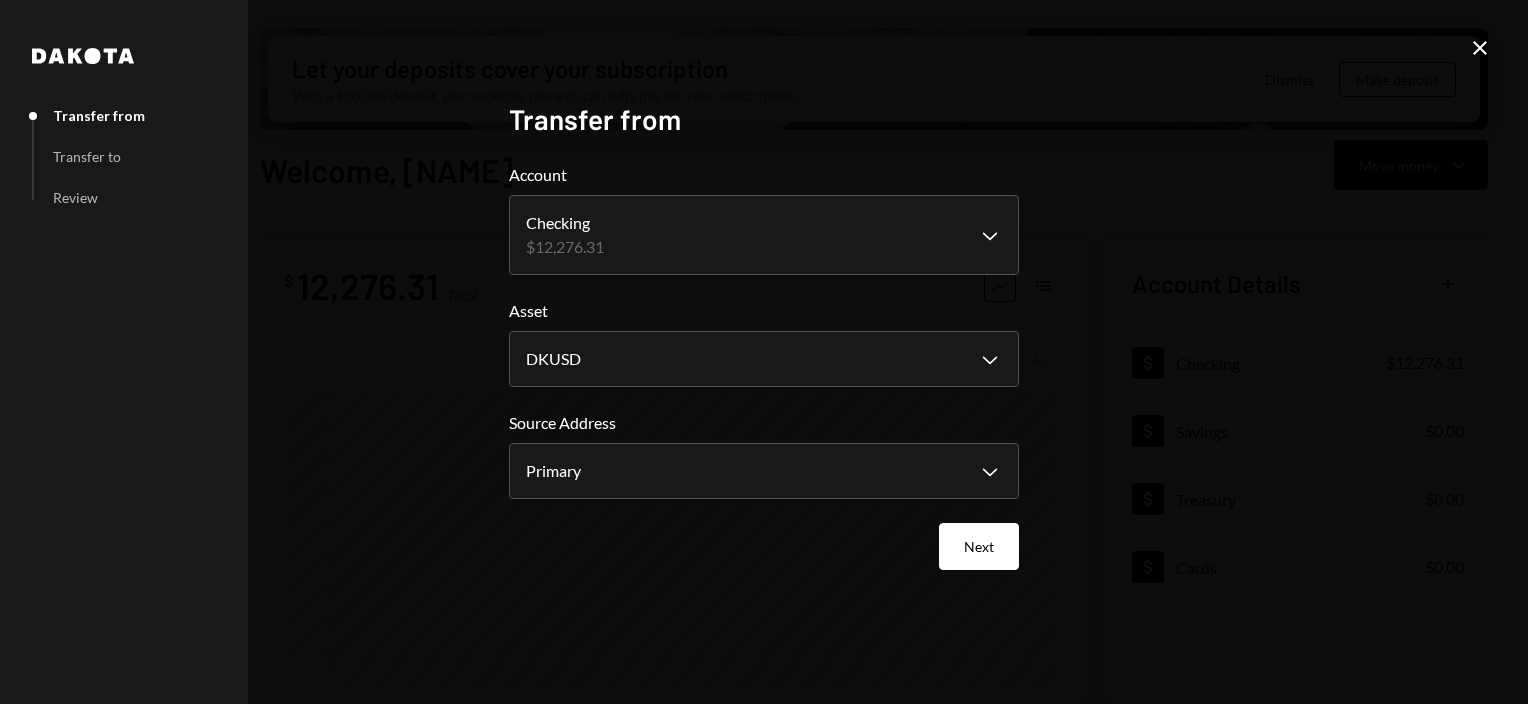click 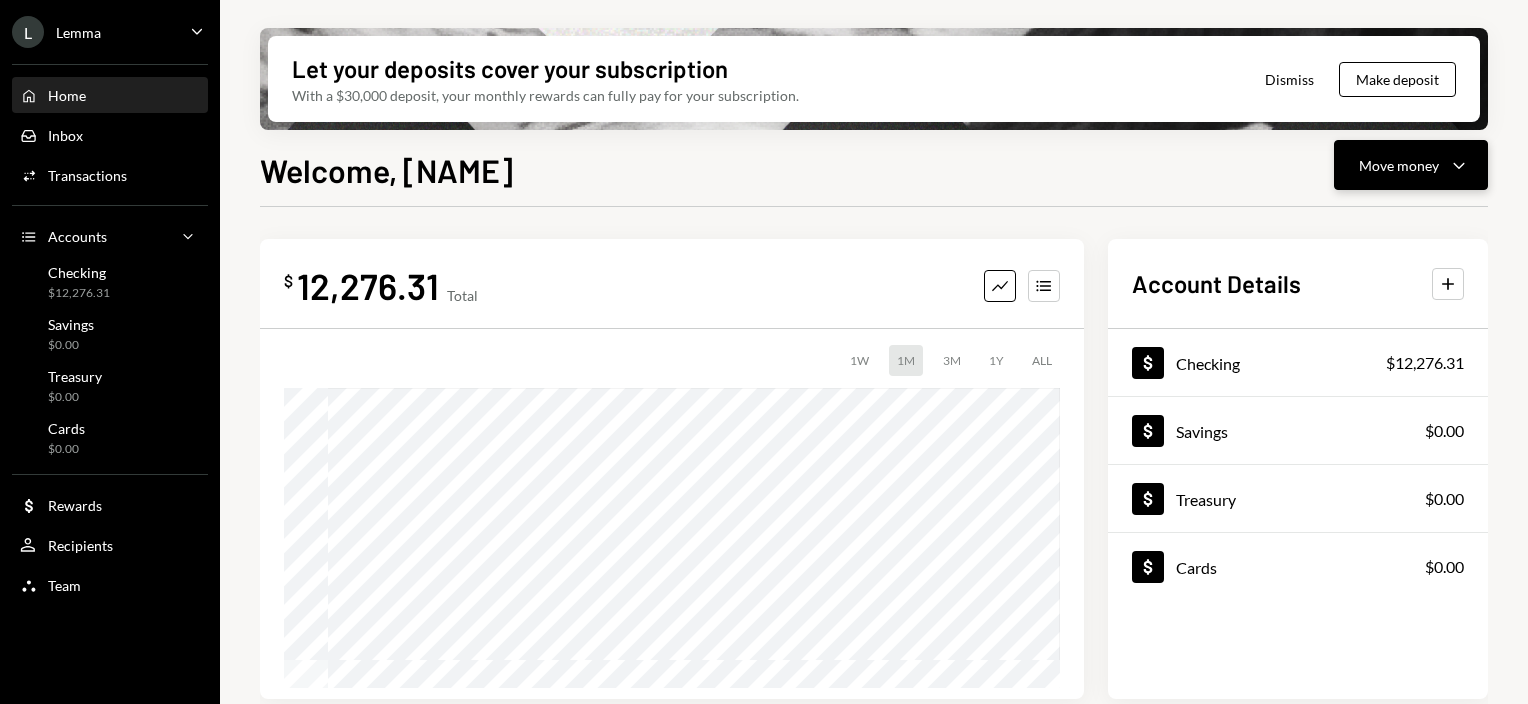 click on "Move money" at bounding box center (1399, 165) 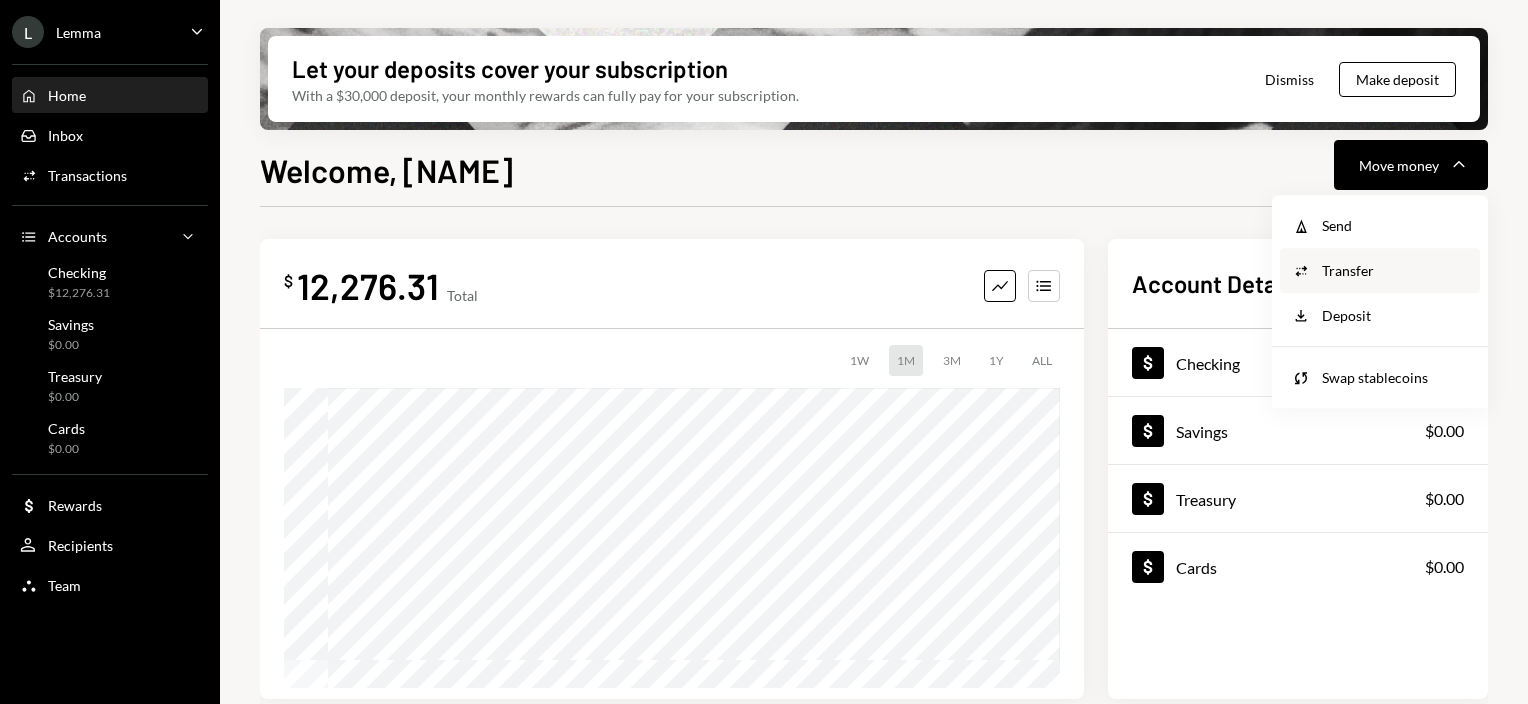 click on "Transfer" at bounding box center [1395, 270] 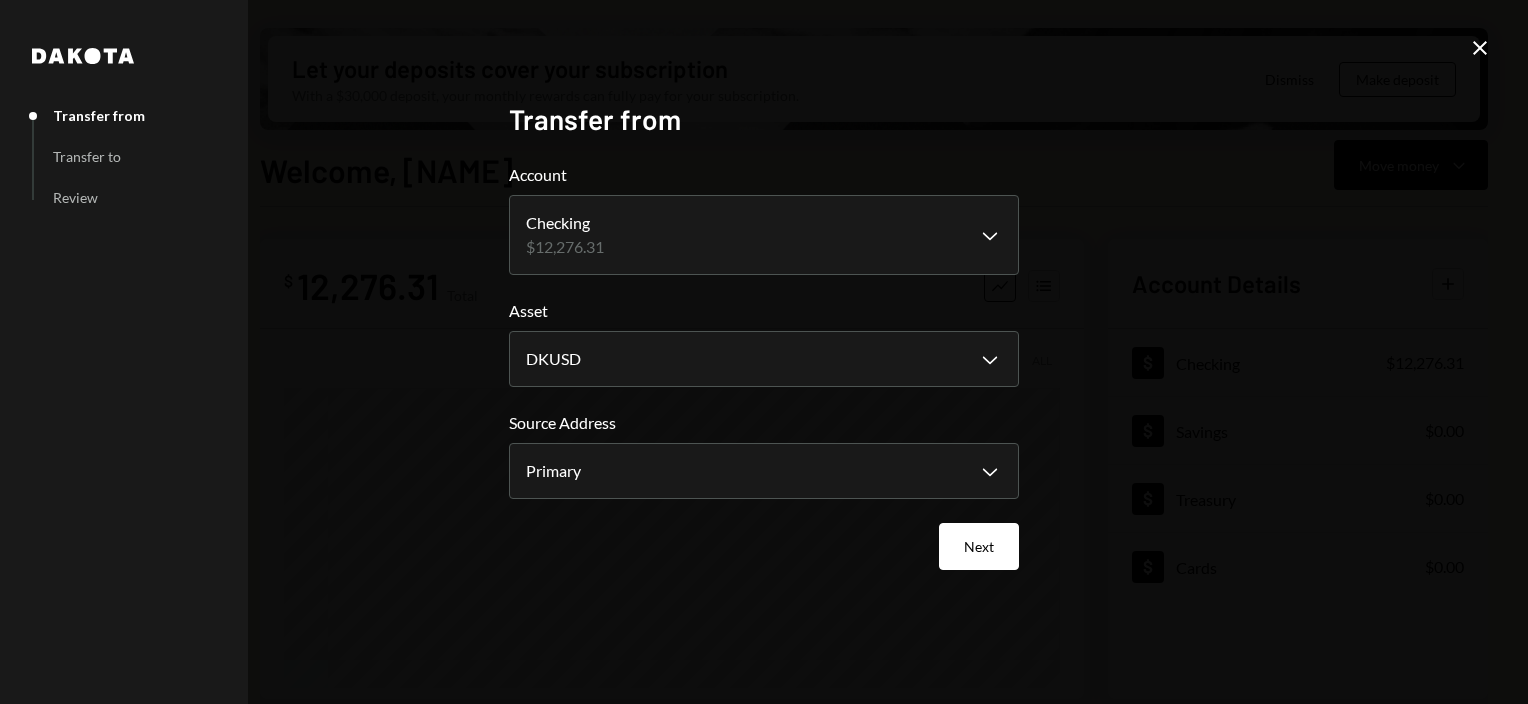 click on "Close" 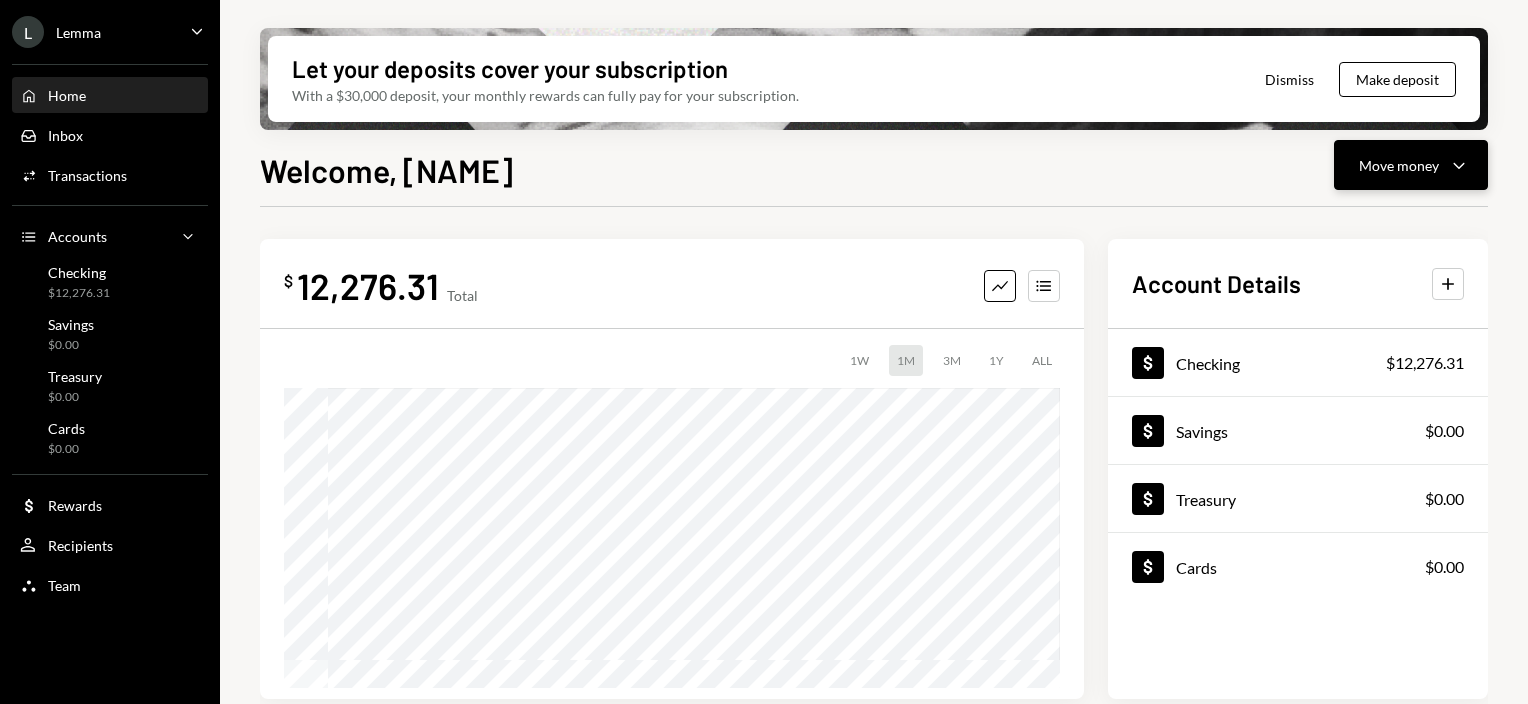 click on "Move money" at bounding box center [1399, 165] 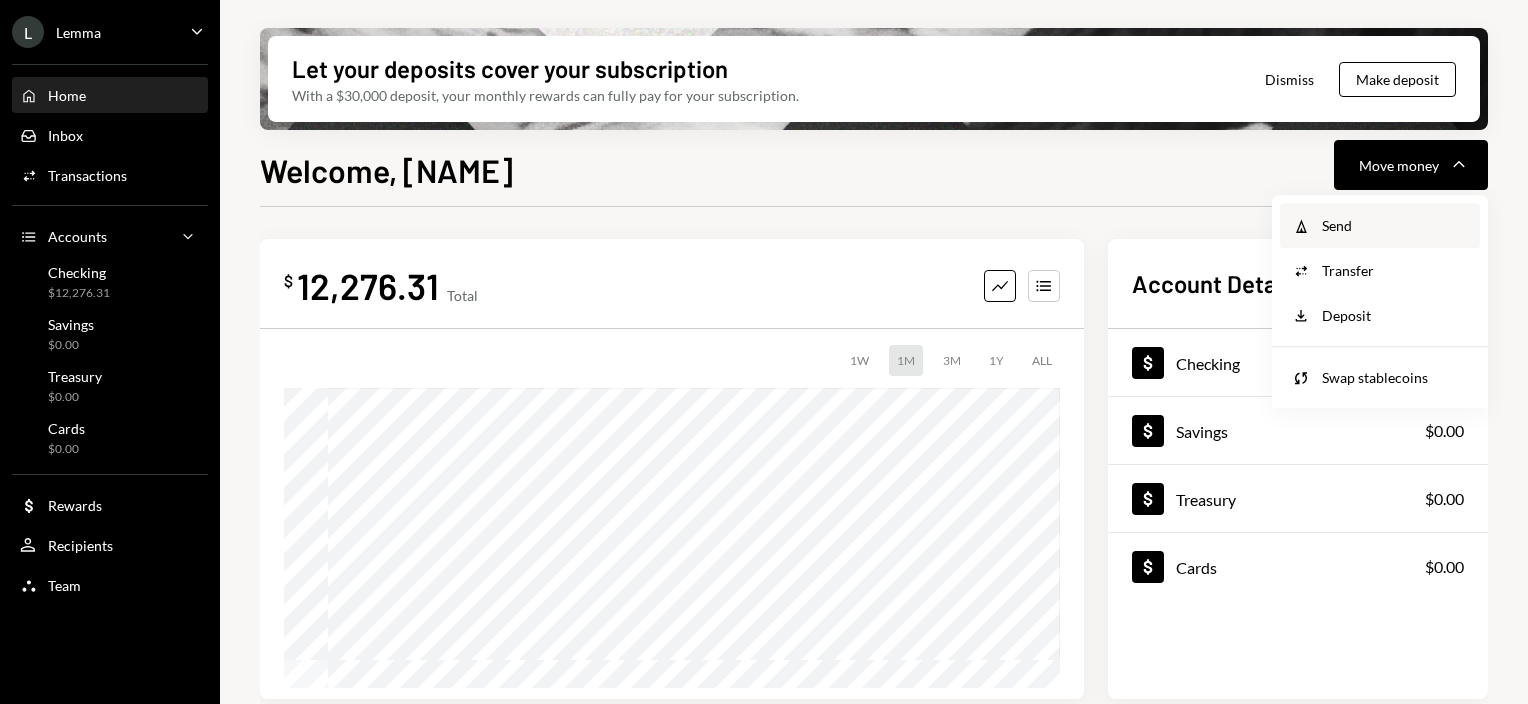 click on "Send" at bounding box center [1395, 225] 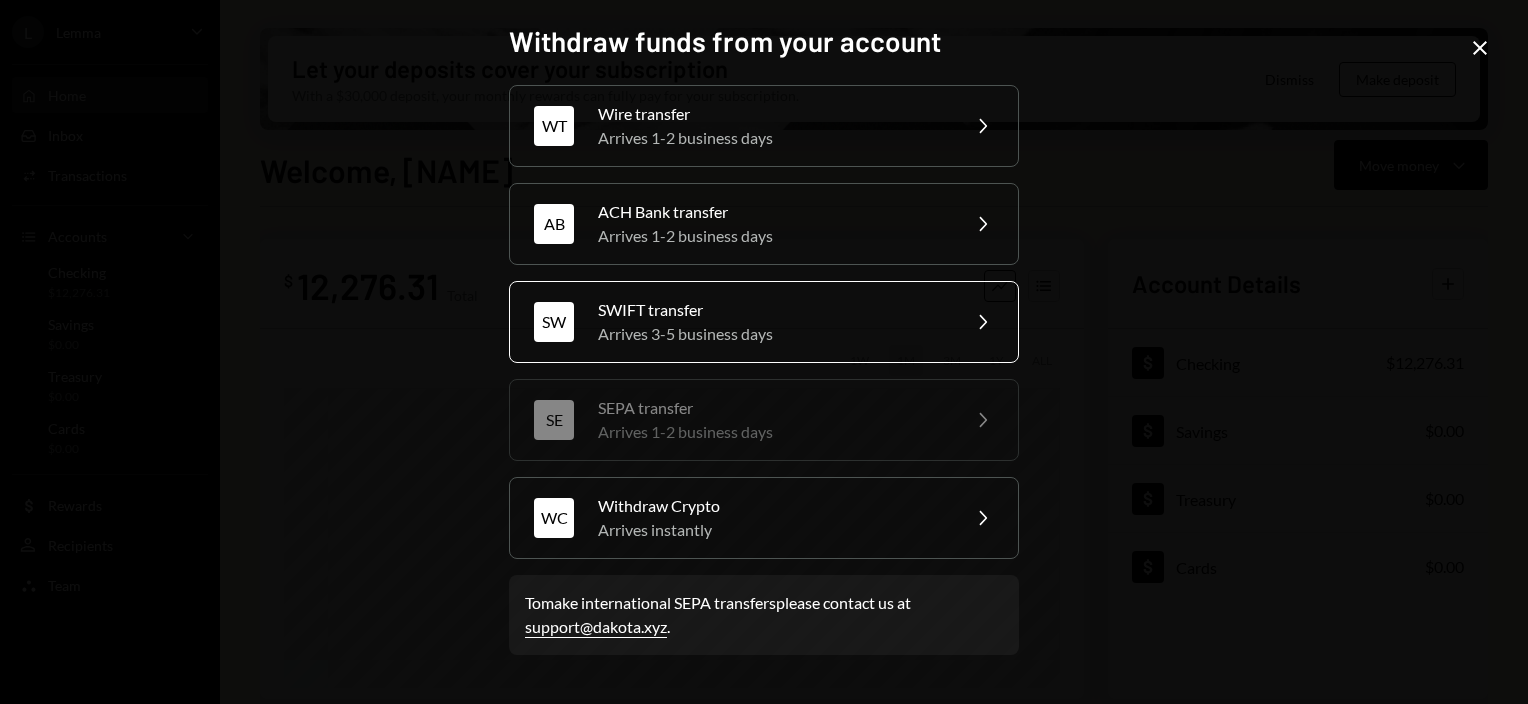 click on "Arrives 3-5 business days" at bounding box center (772, 334) 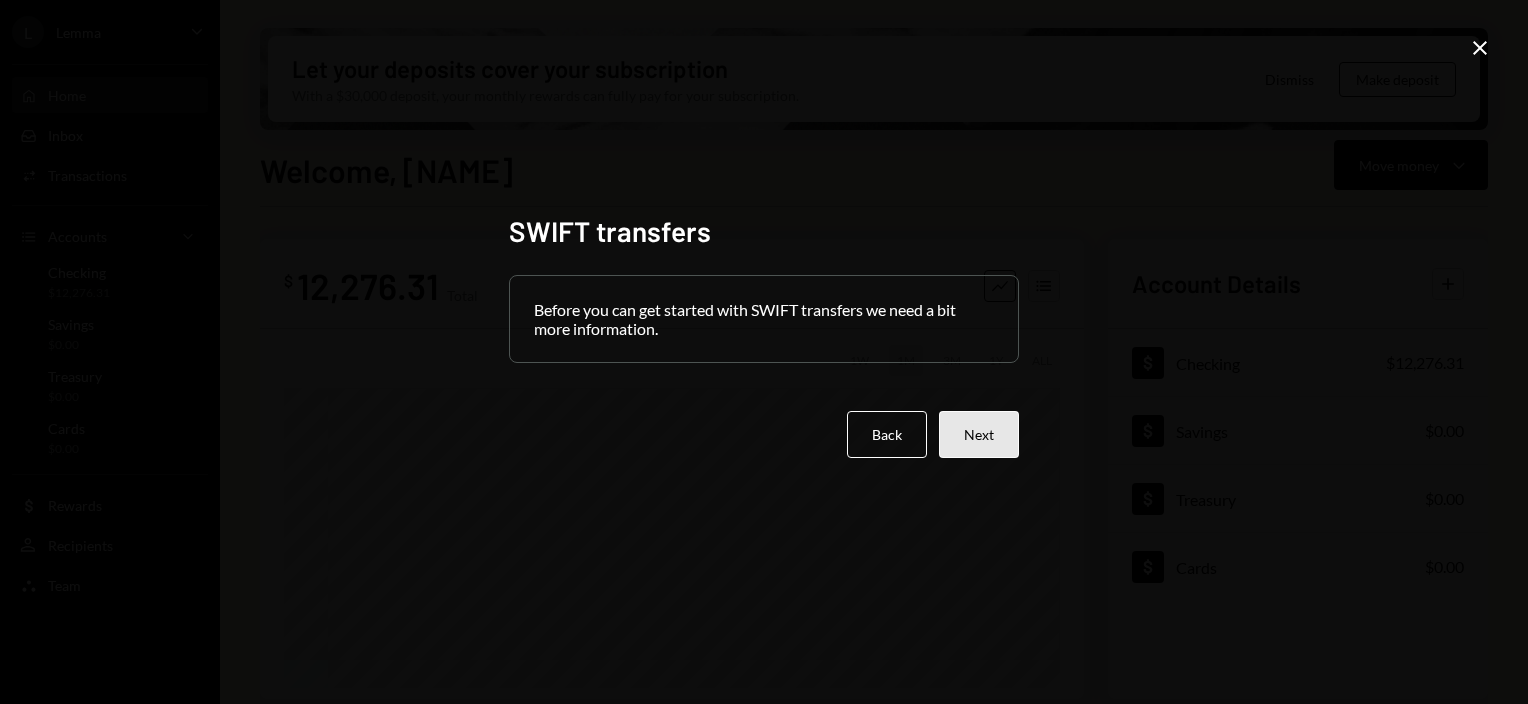 click on "Next" at bounding box center (979, 434) 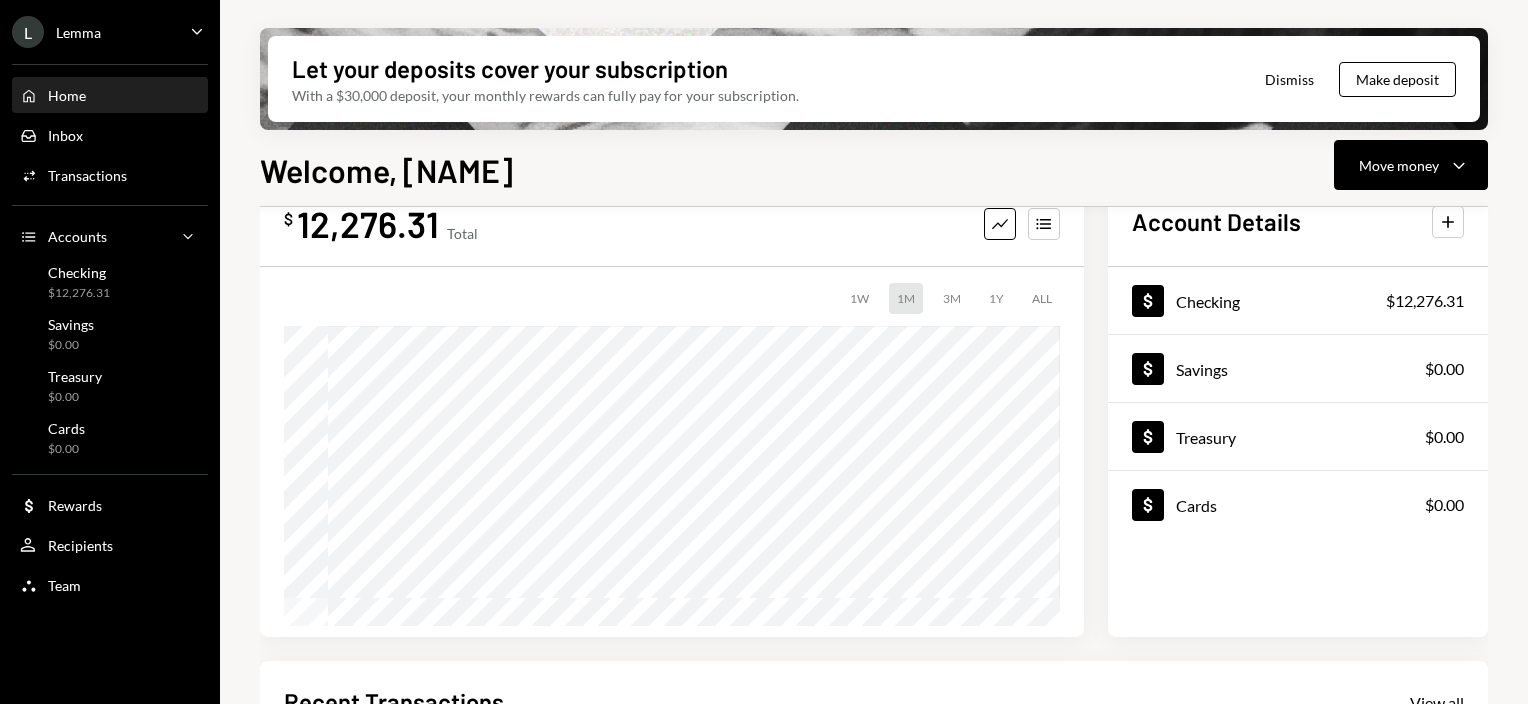 scroll, scrollTop: 0, scrollLeft: 0, axis: both 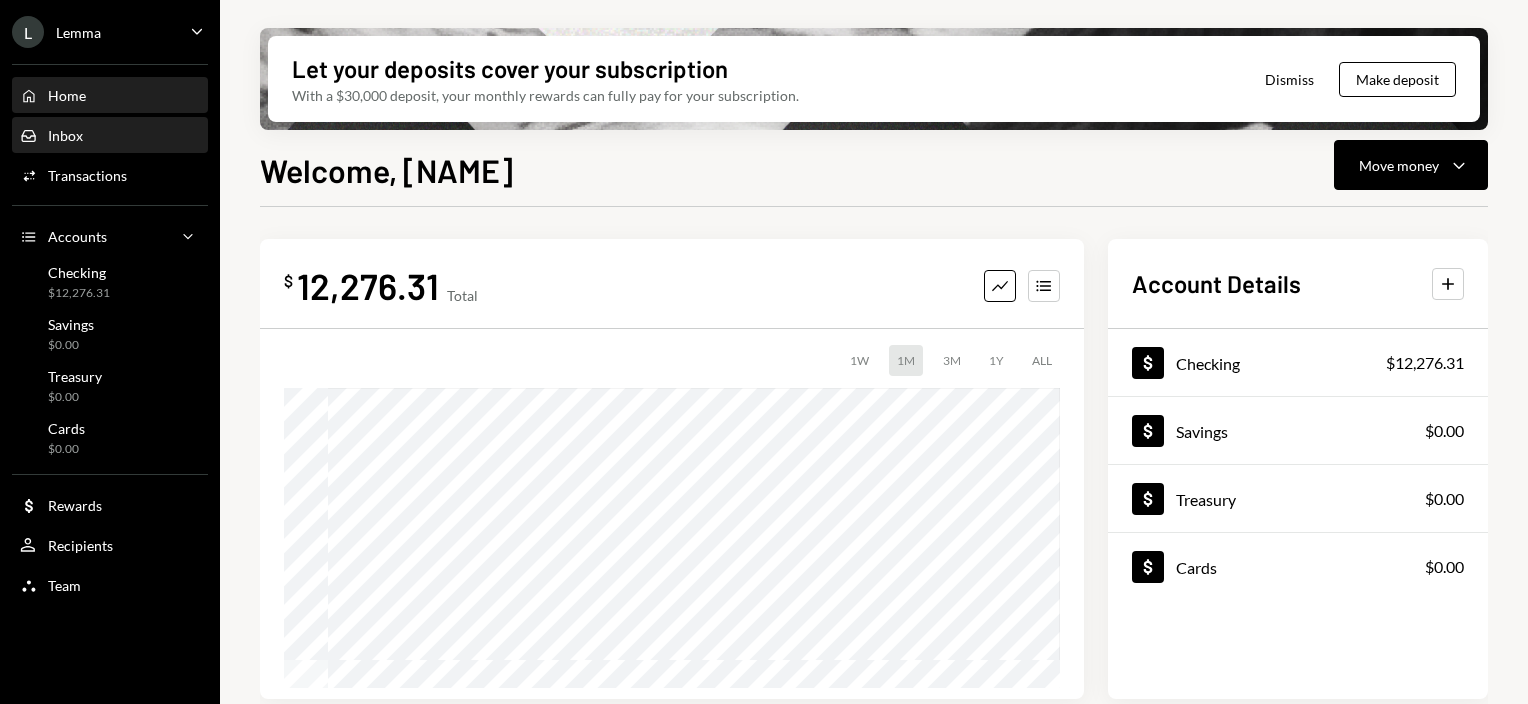 click on "Inbox" at bounding box center [65, 135] 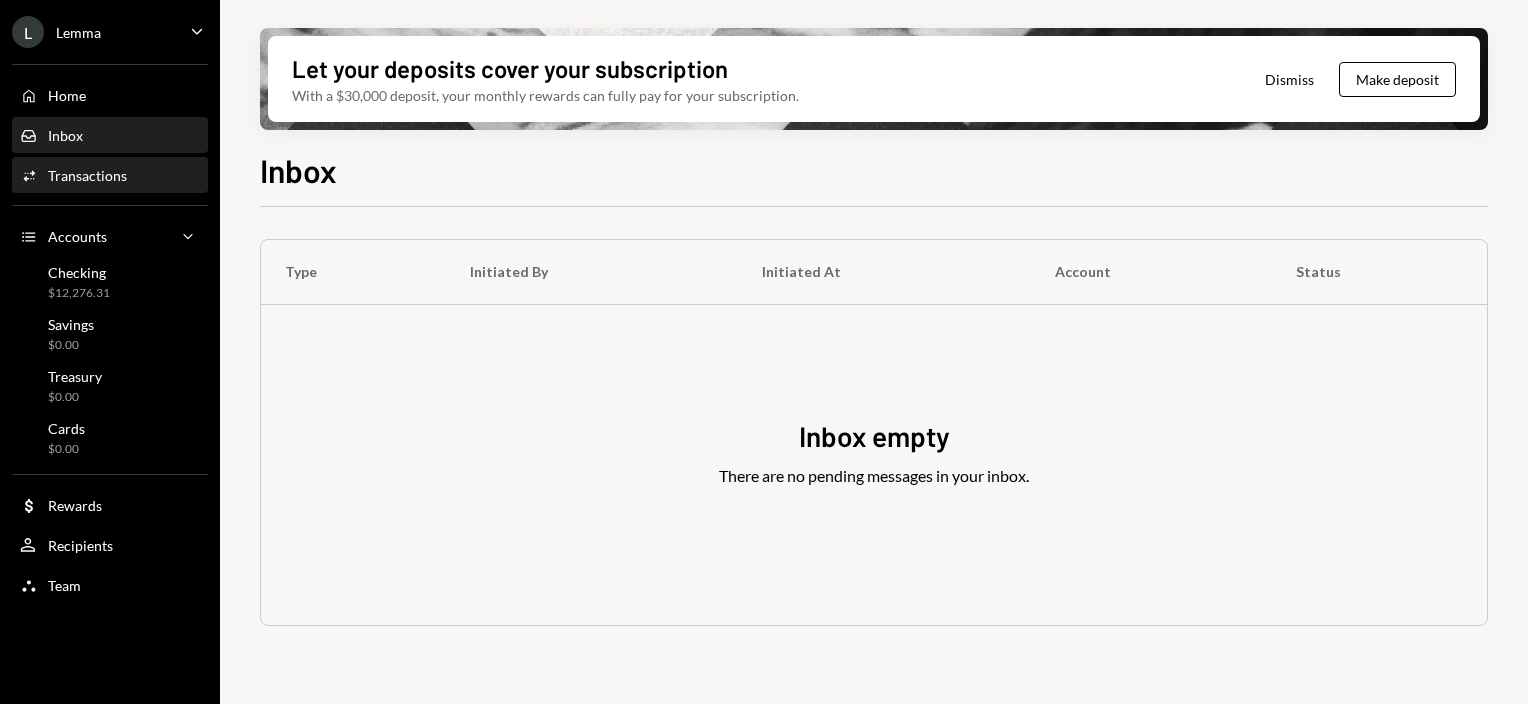 click on "Transactions" at bounding box center (87, 175) 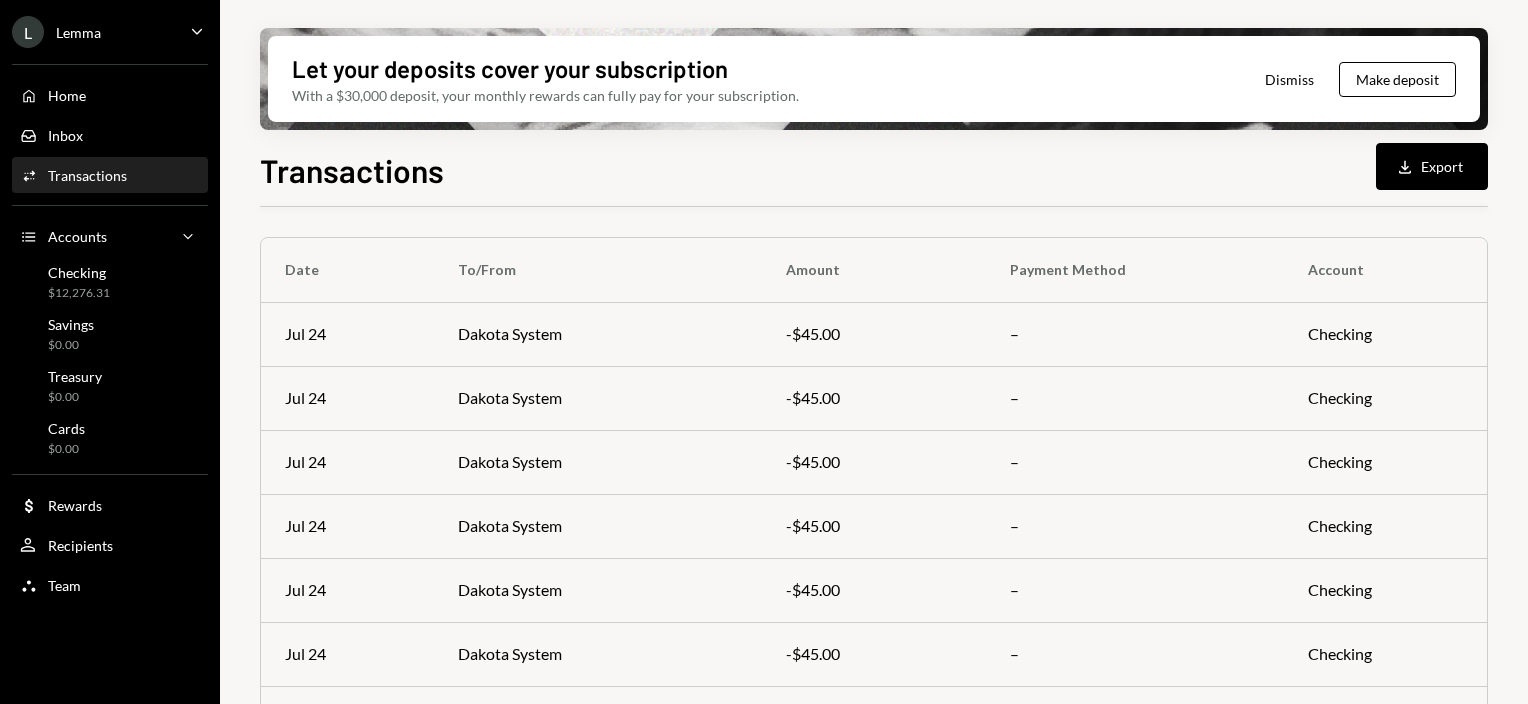 scroll, scrollTop: 400, scrollLeft: 0, axis: vertical 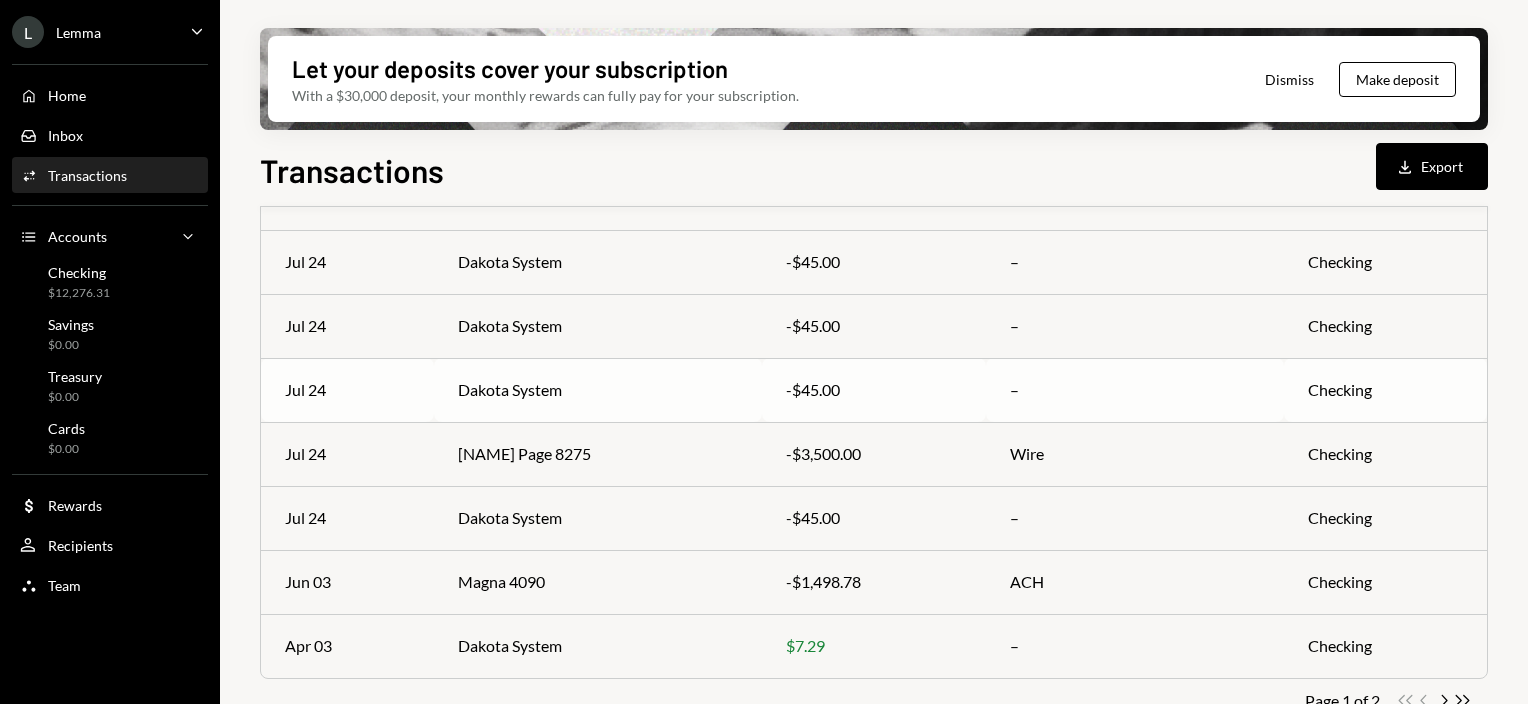 click on "Dakota System" at bounding box center (598, 390) 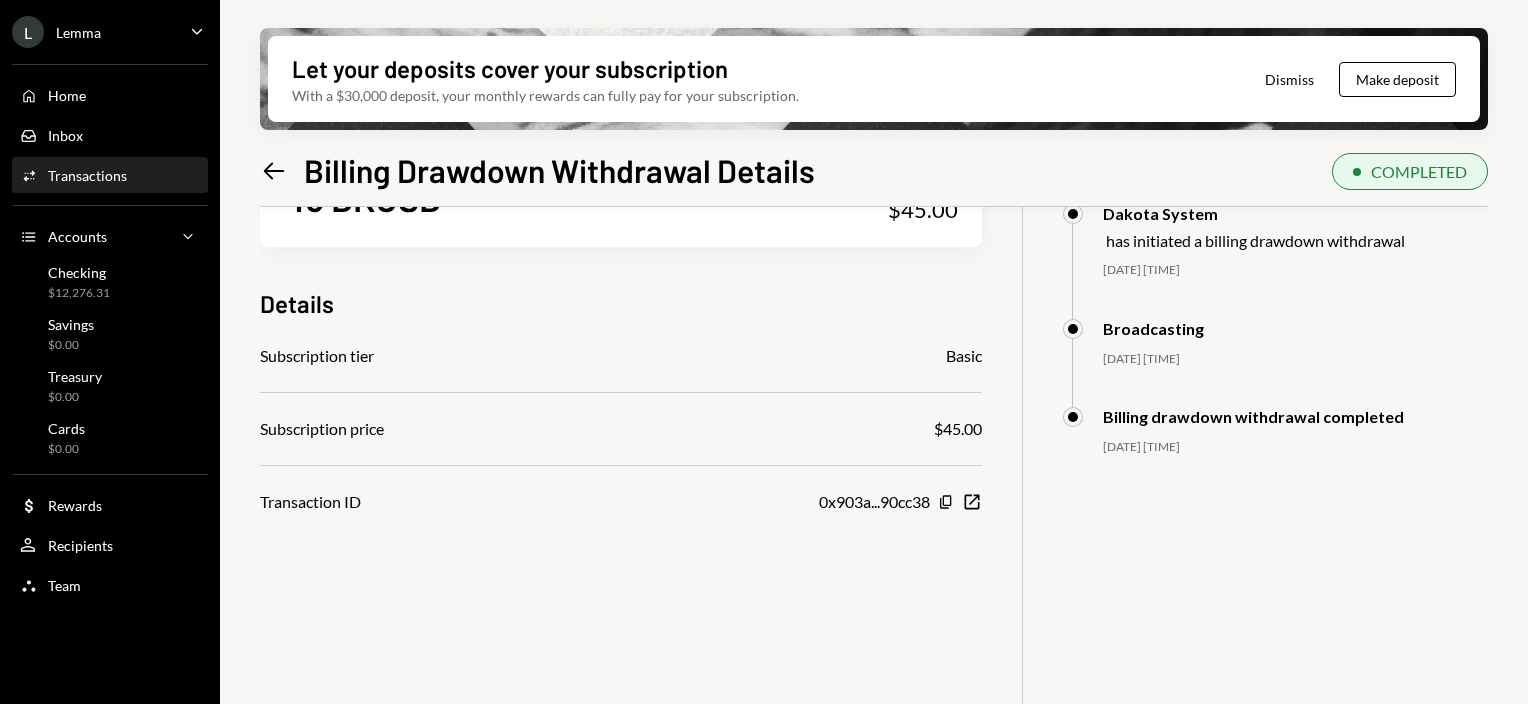 scroll, scrollTop: 0, scrollLeft: 0, axis: both 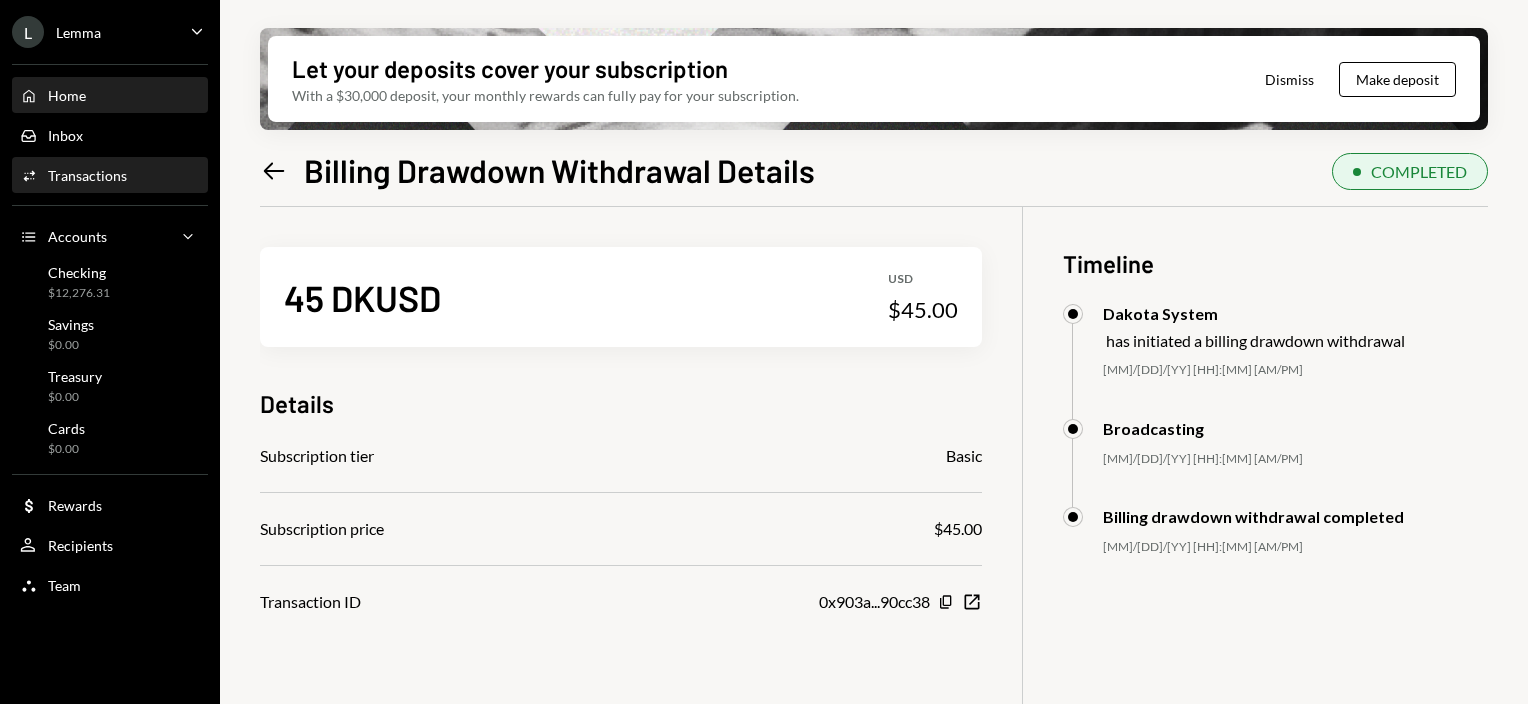 click on "Home" at bounding box center [67, 95] 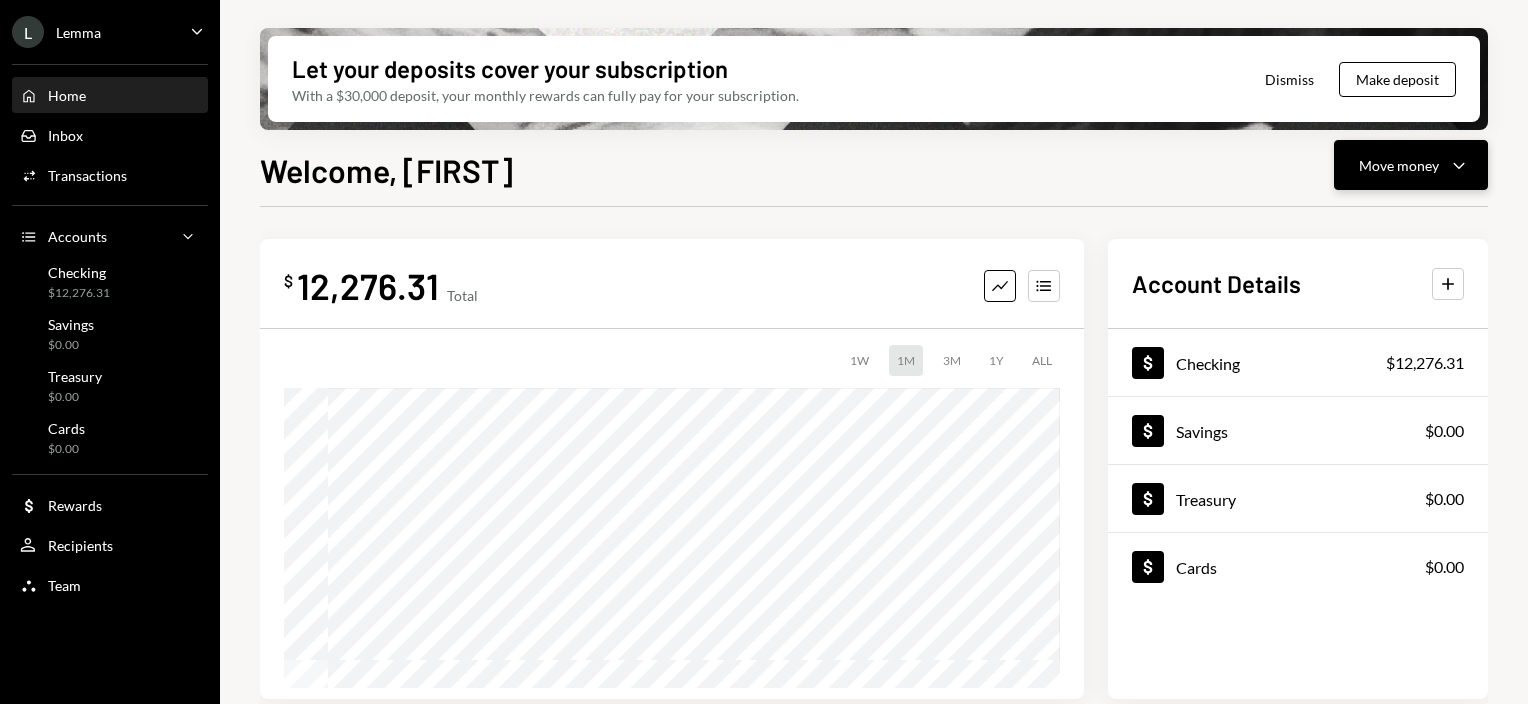 click on "Move money Caret Down" at bounding box center [1411, 165] 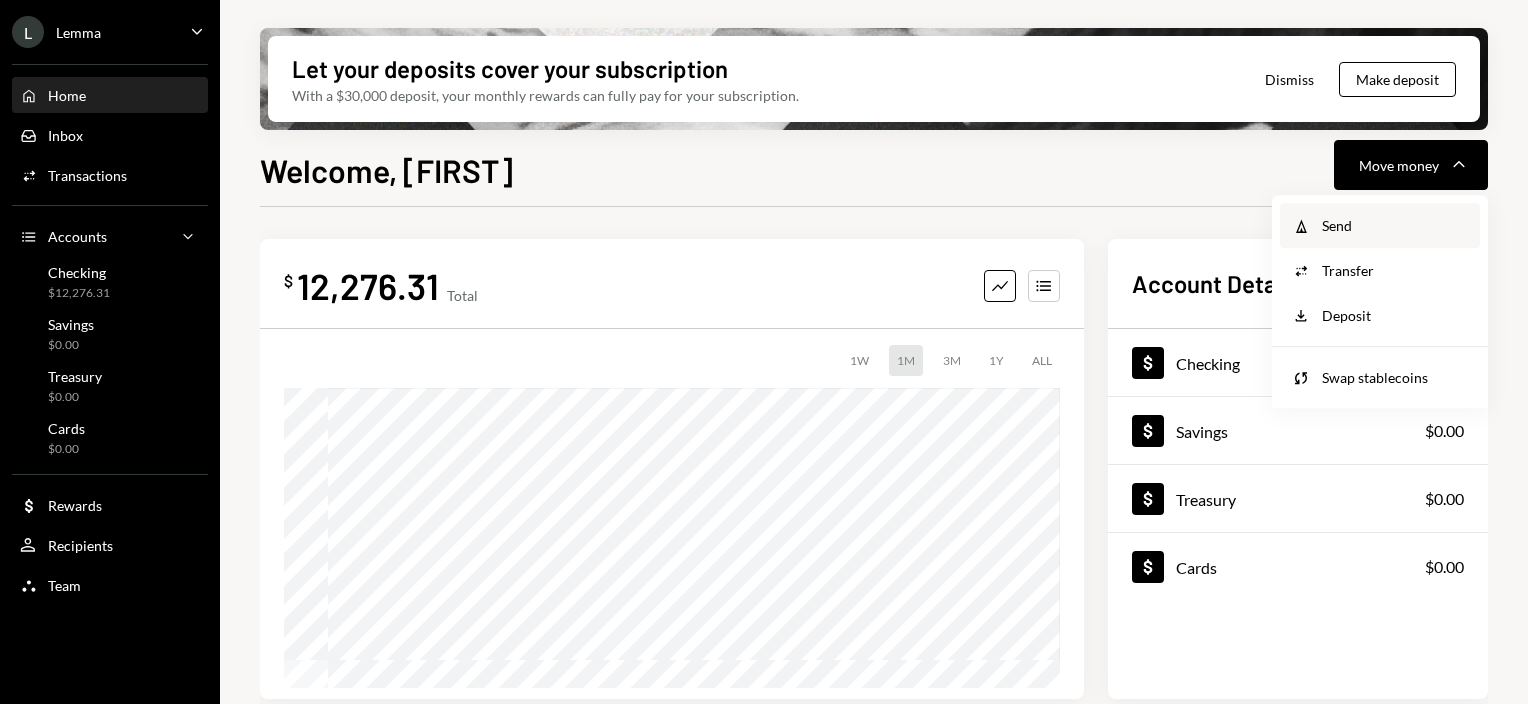 click on "Send" at bounding box center [1395, 225] 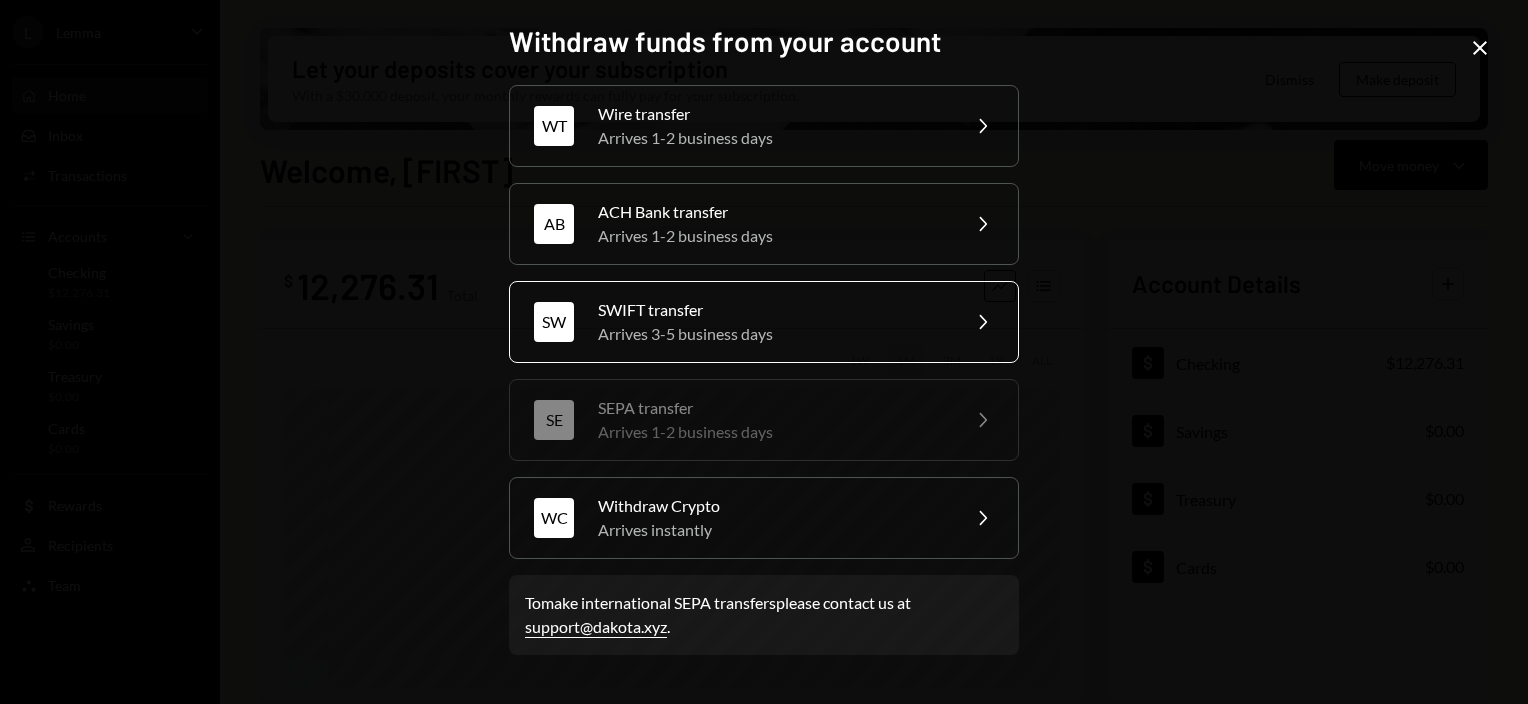 click on "SWIFT transfer" at bounding box center [772, 310] 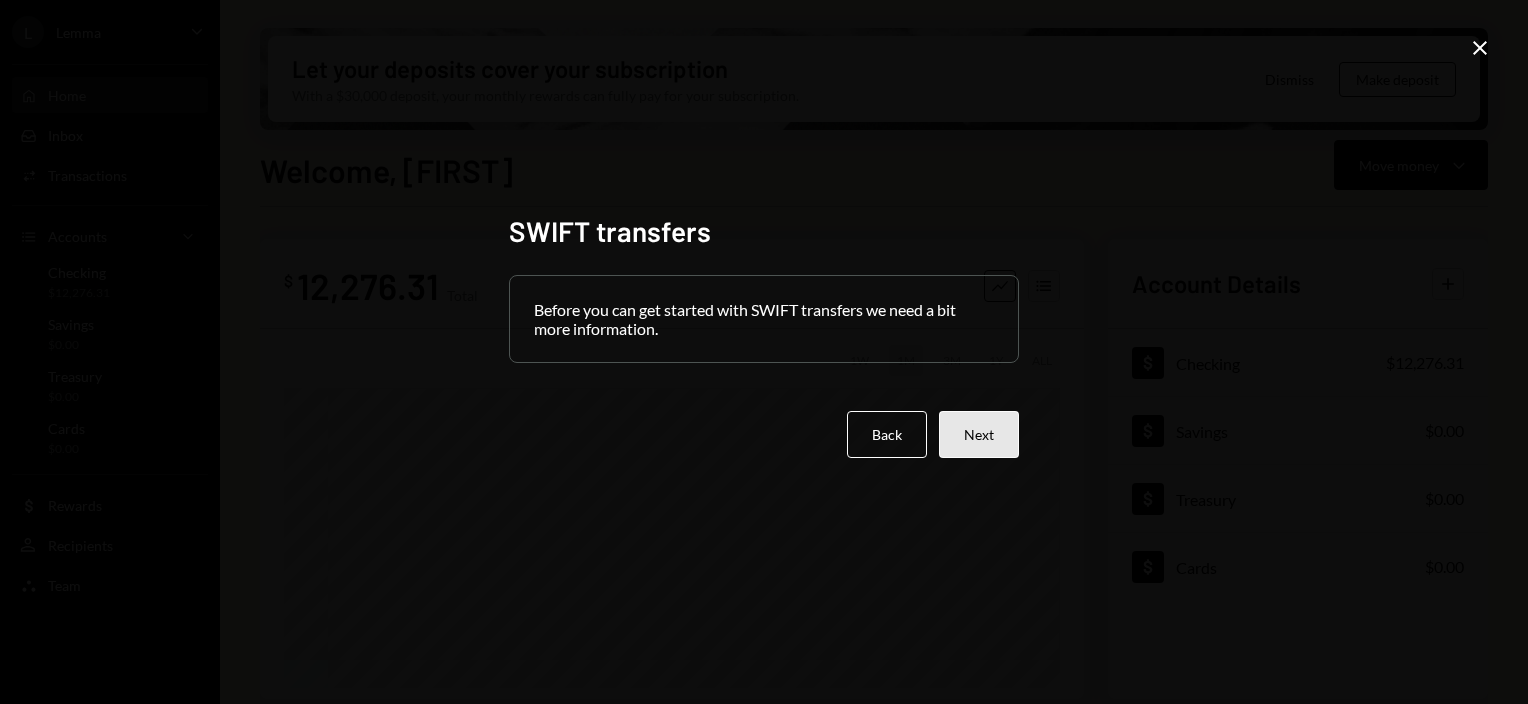 click on "Next" at bounding box center (979, 434) 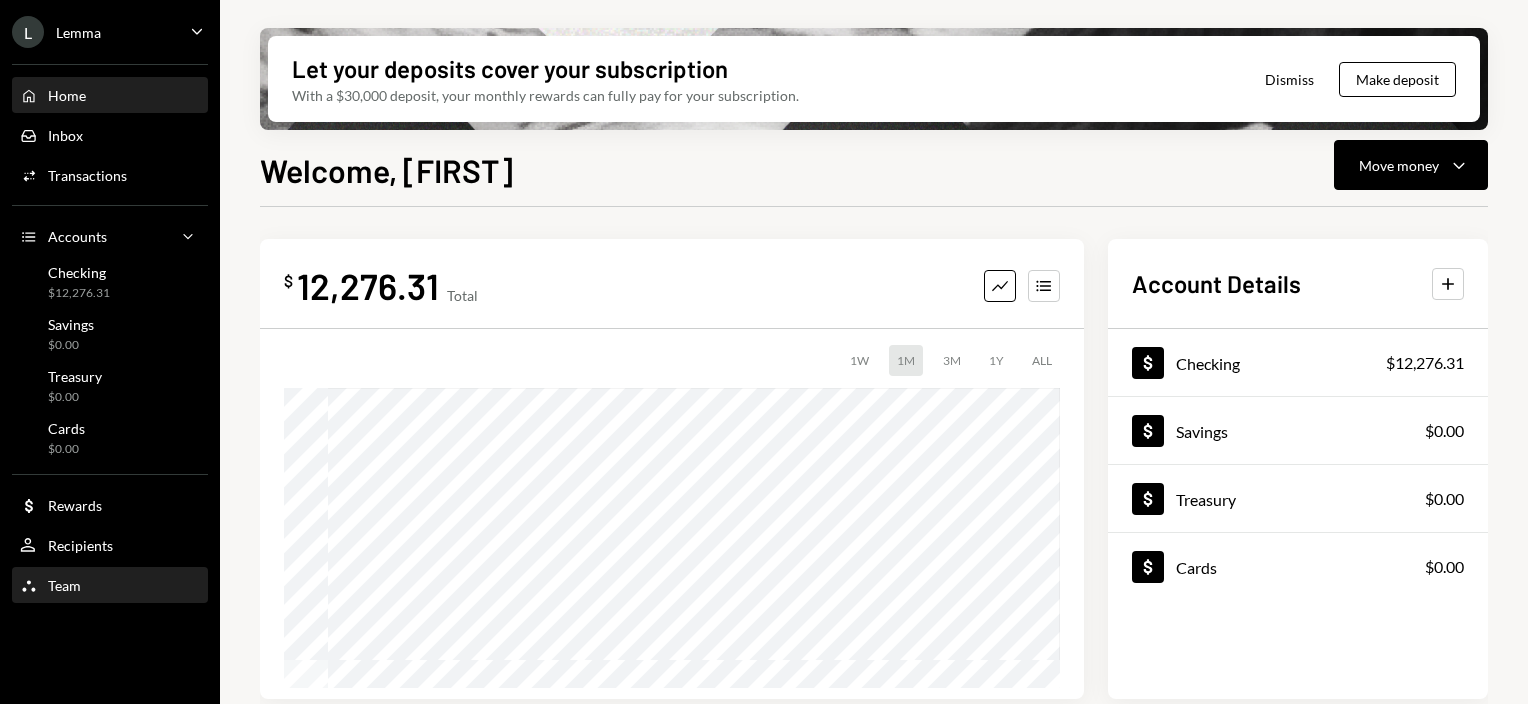 click on "Team Team" at bounding box center (110, 586) 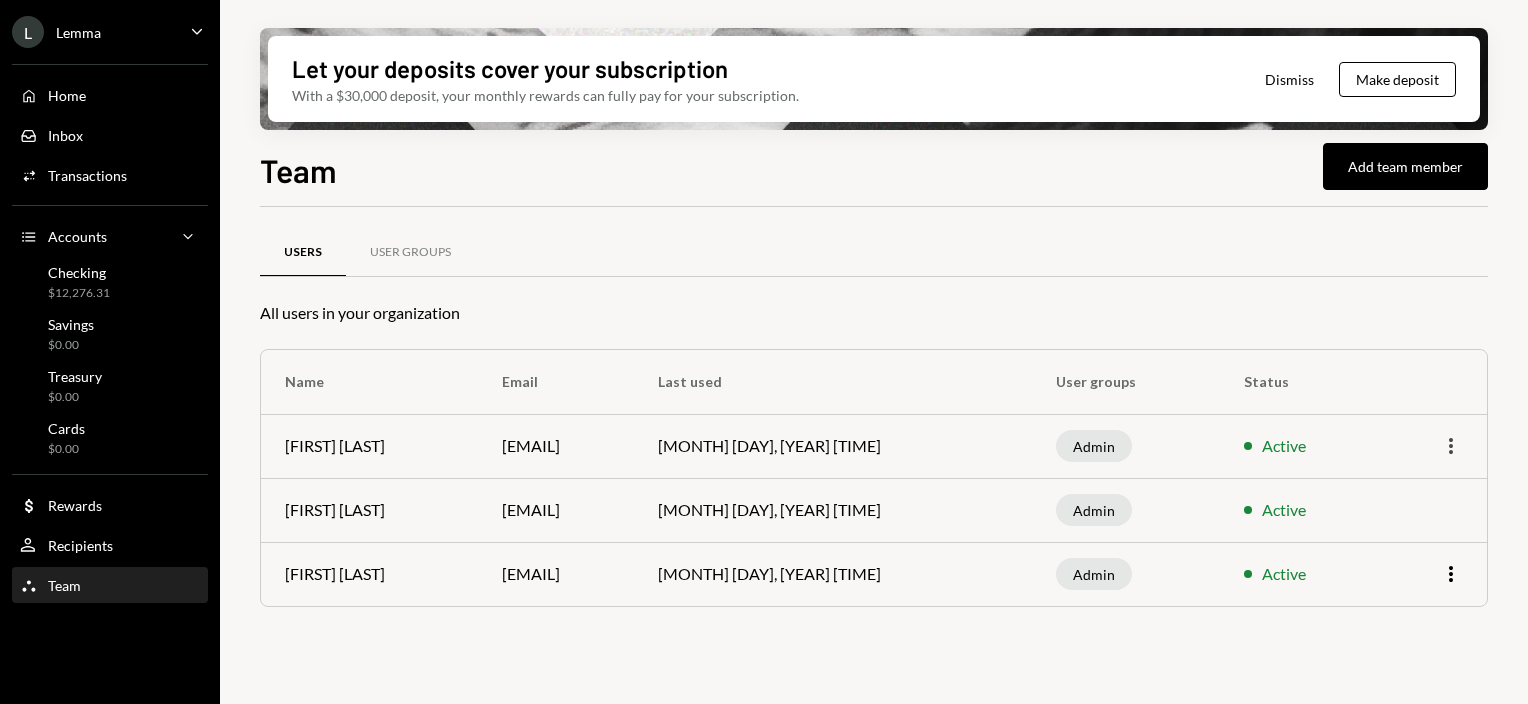 click on "More" 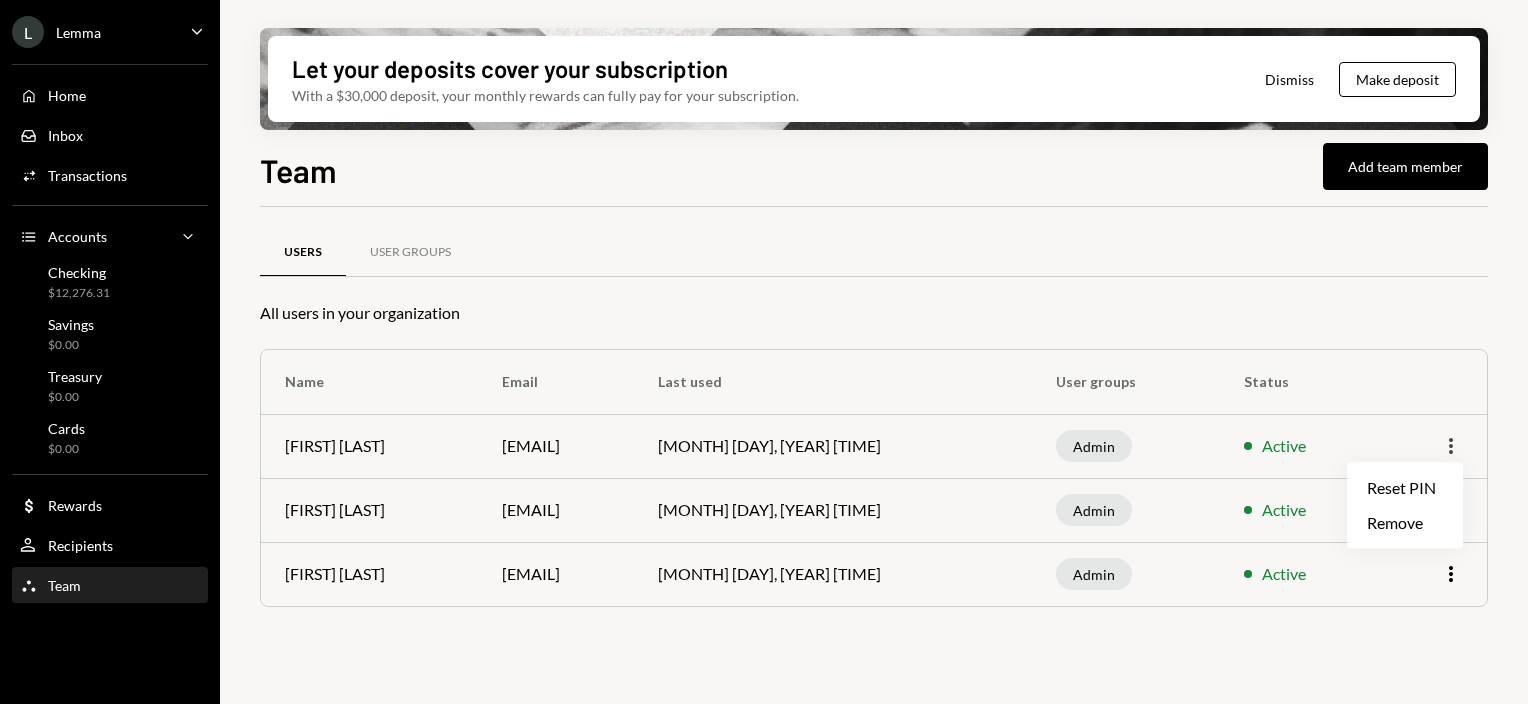 click on "More" 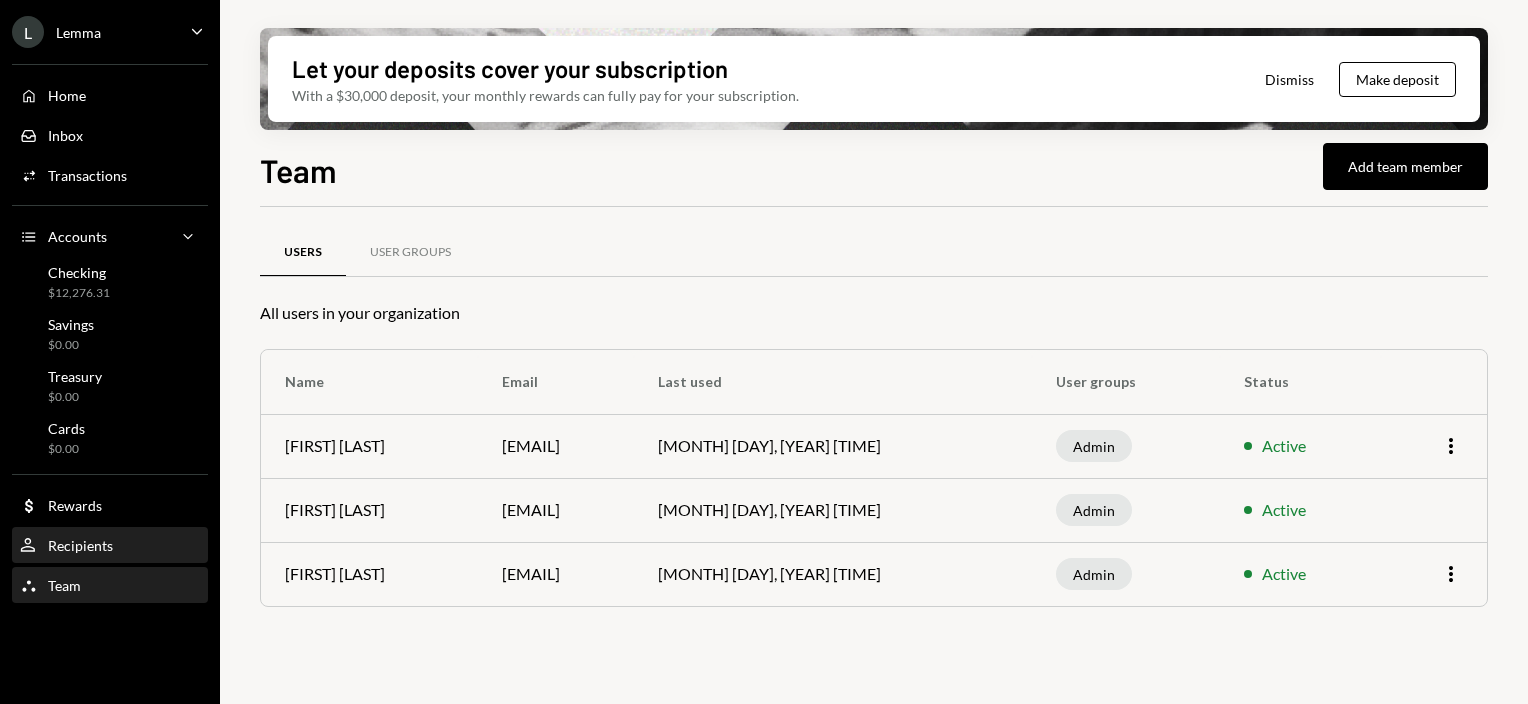 click on "Recipients" at bounding box center [80, 545] 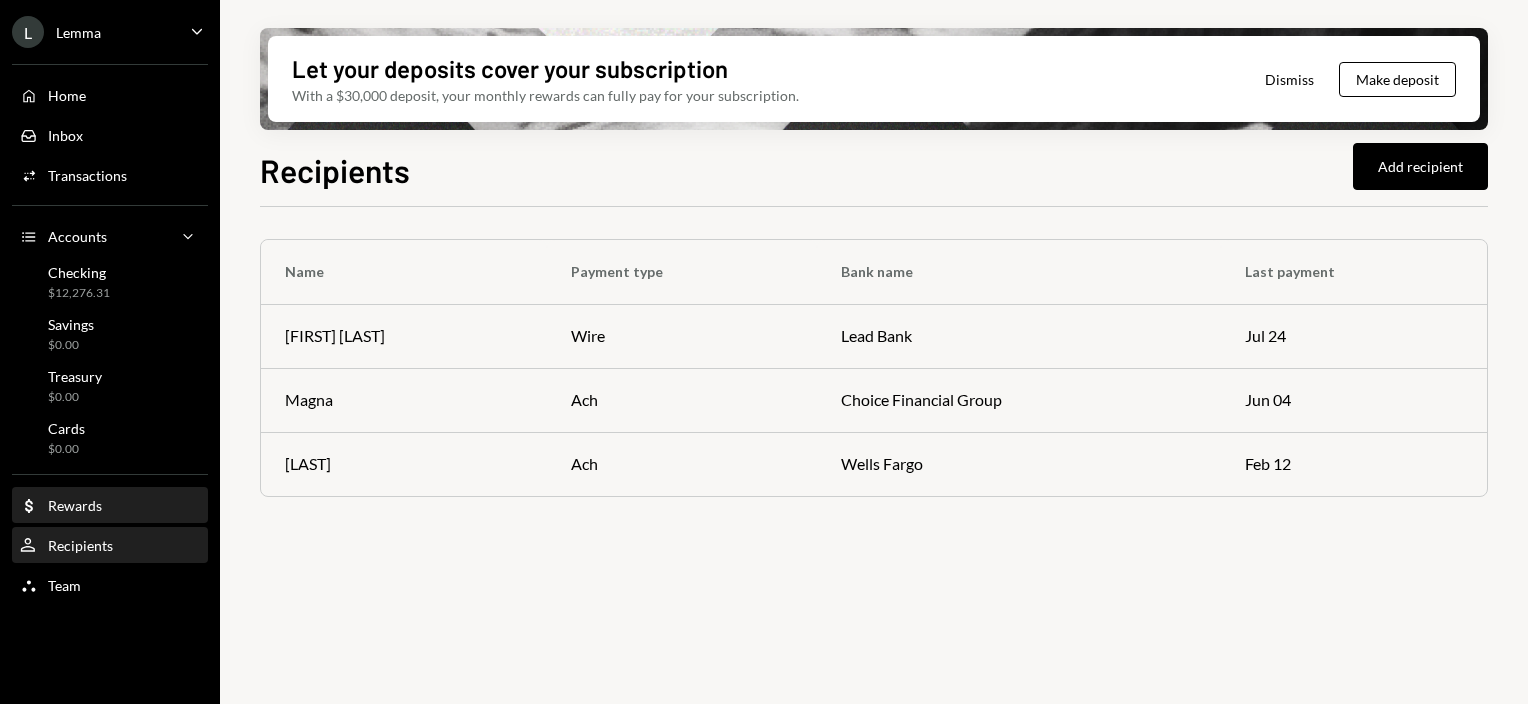 click on "Dollar Rewards" at bounding box center (110, 506) 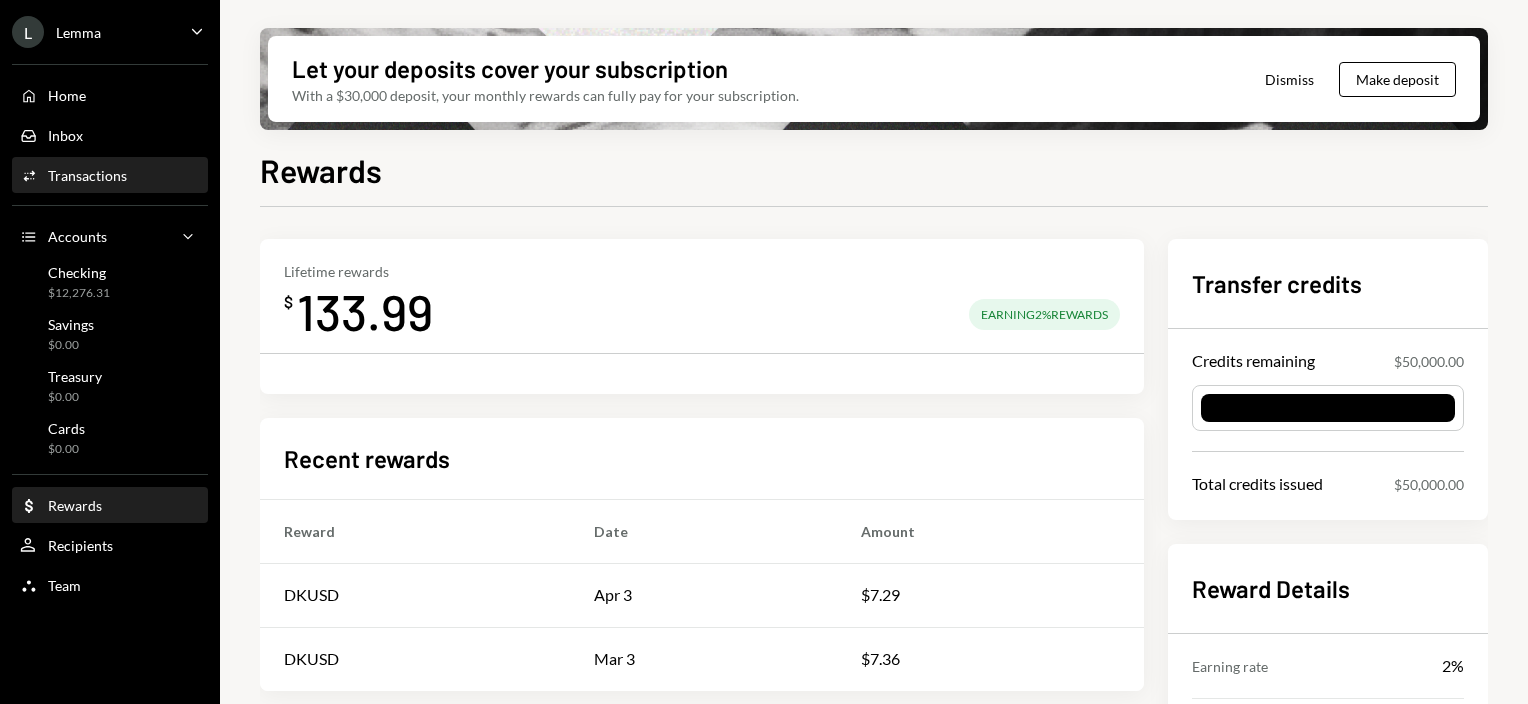 click on "Transactions" at bounding box center [87, 175] 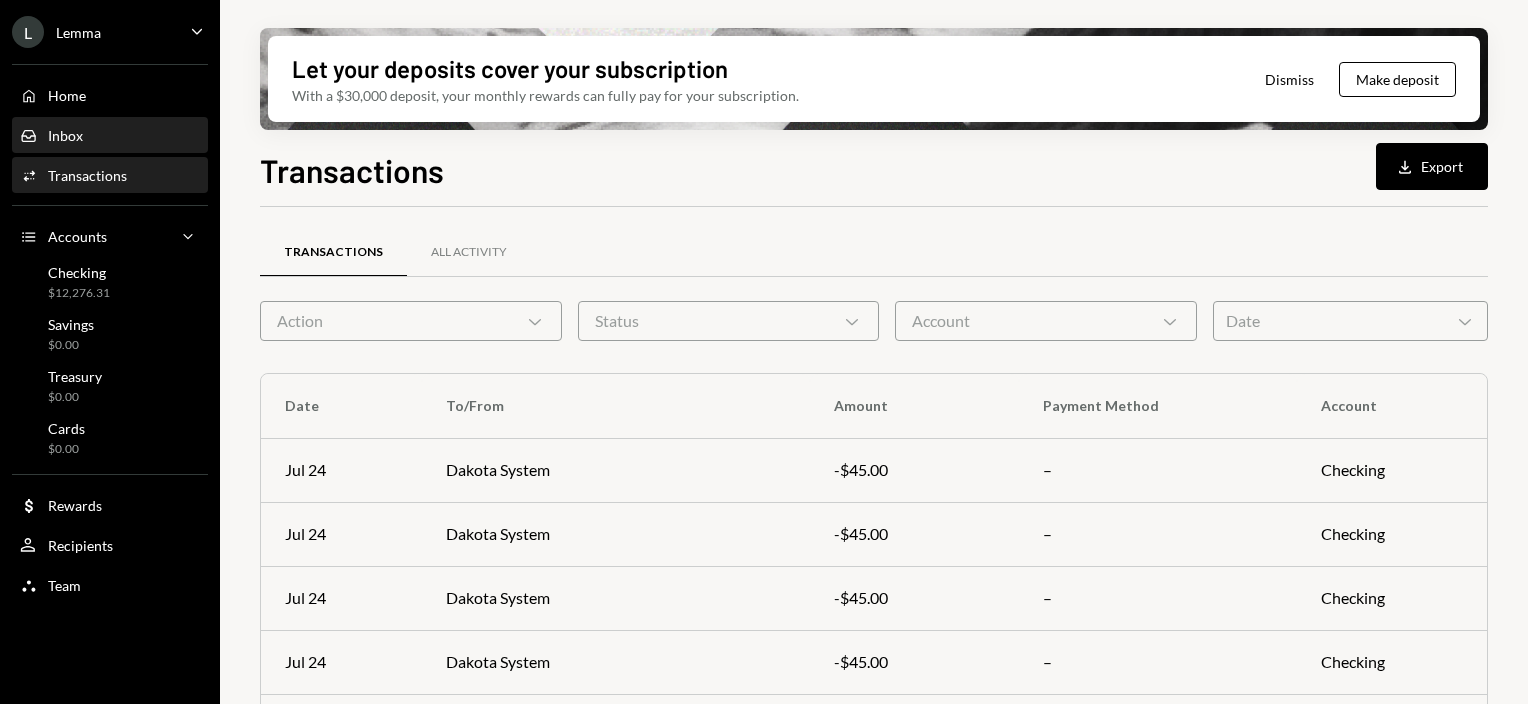 click on "Inbox" at bounding box center (65, 135) 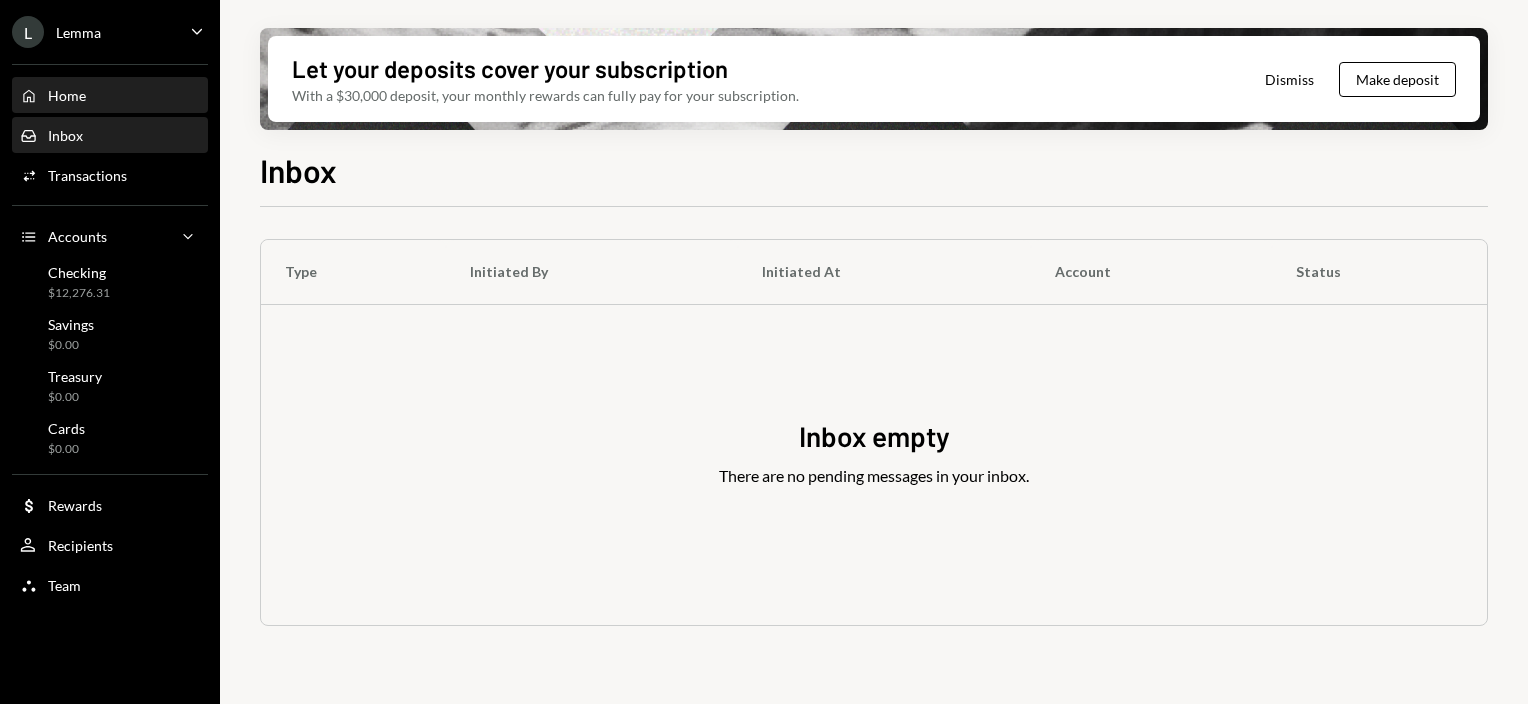click on "Home" at bounding box center [67, 95] 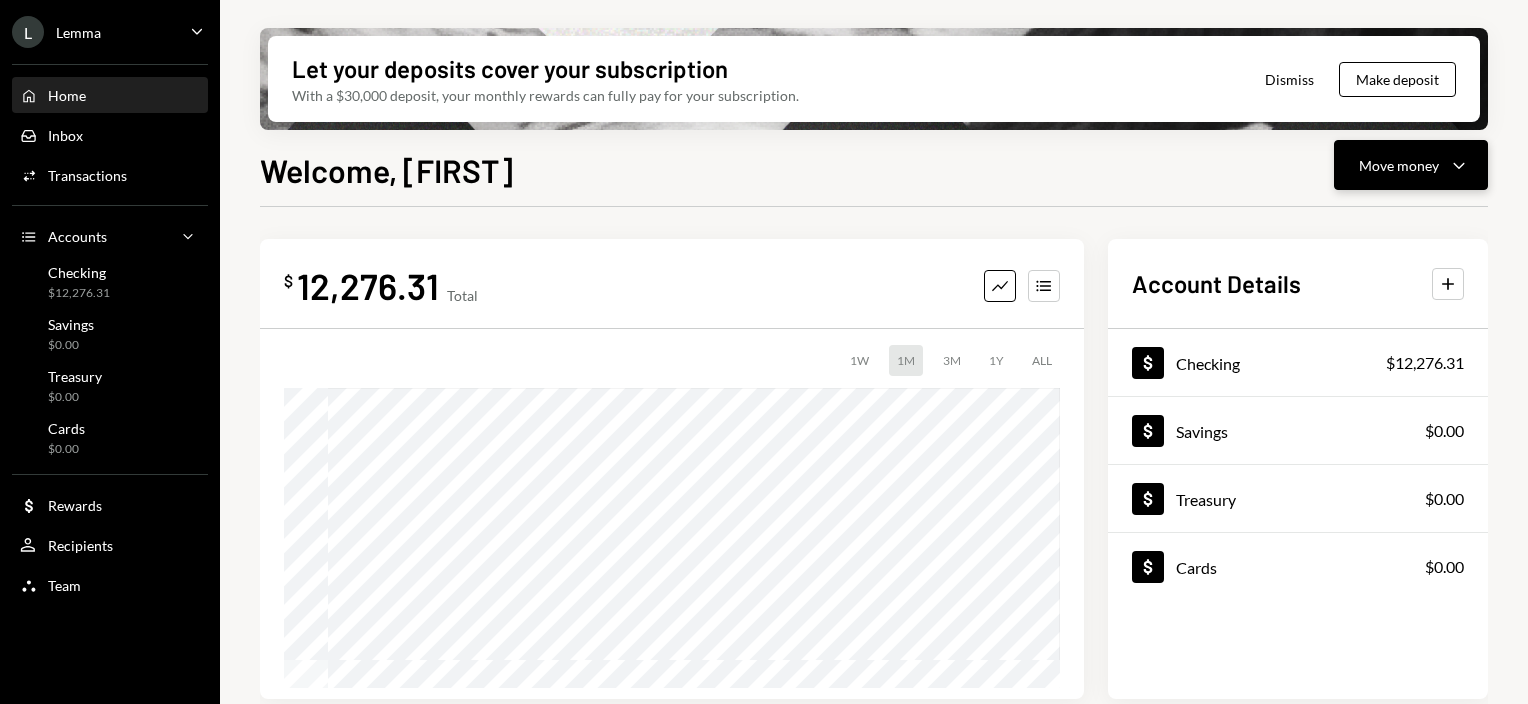 click on "Move money" at bounding box center (1399, 165) 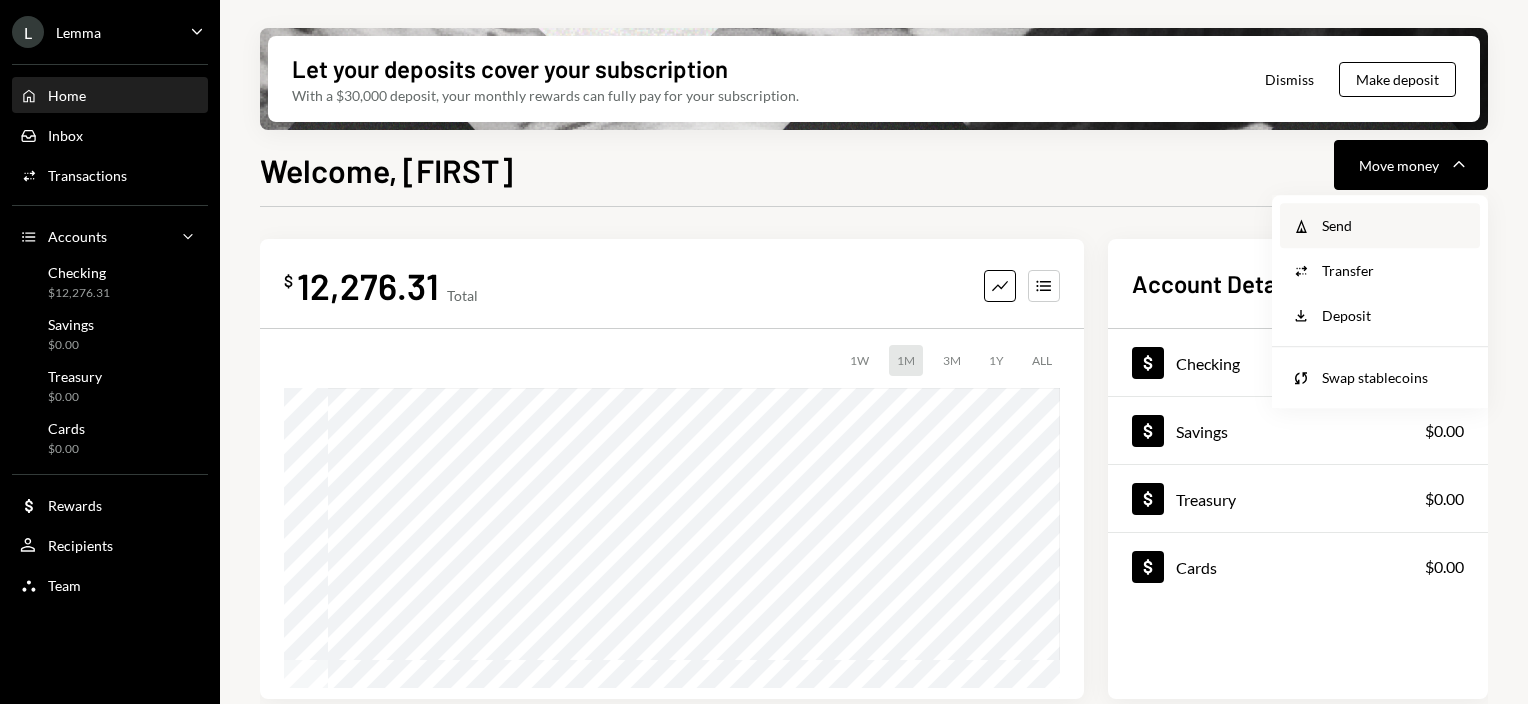 click on "Send" at bounding box center [1395, 225] 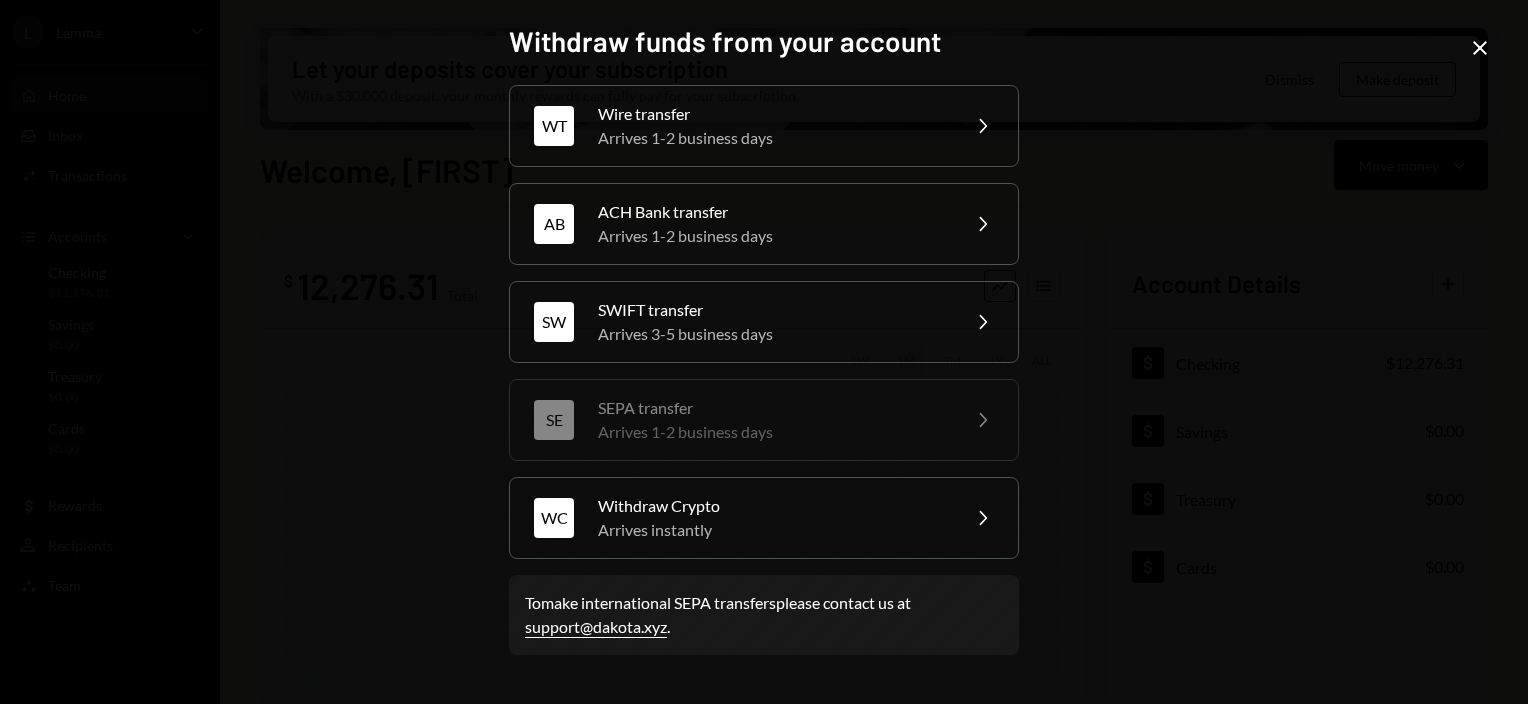 click on "support@dakota.xyz" at bounding box center [596, 627] 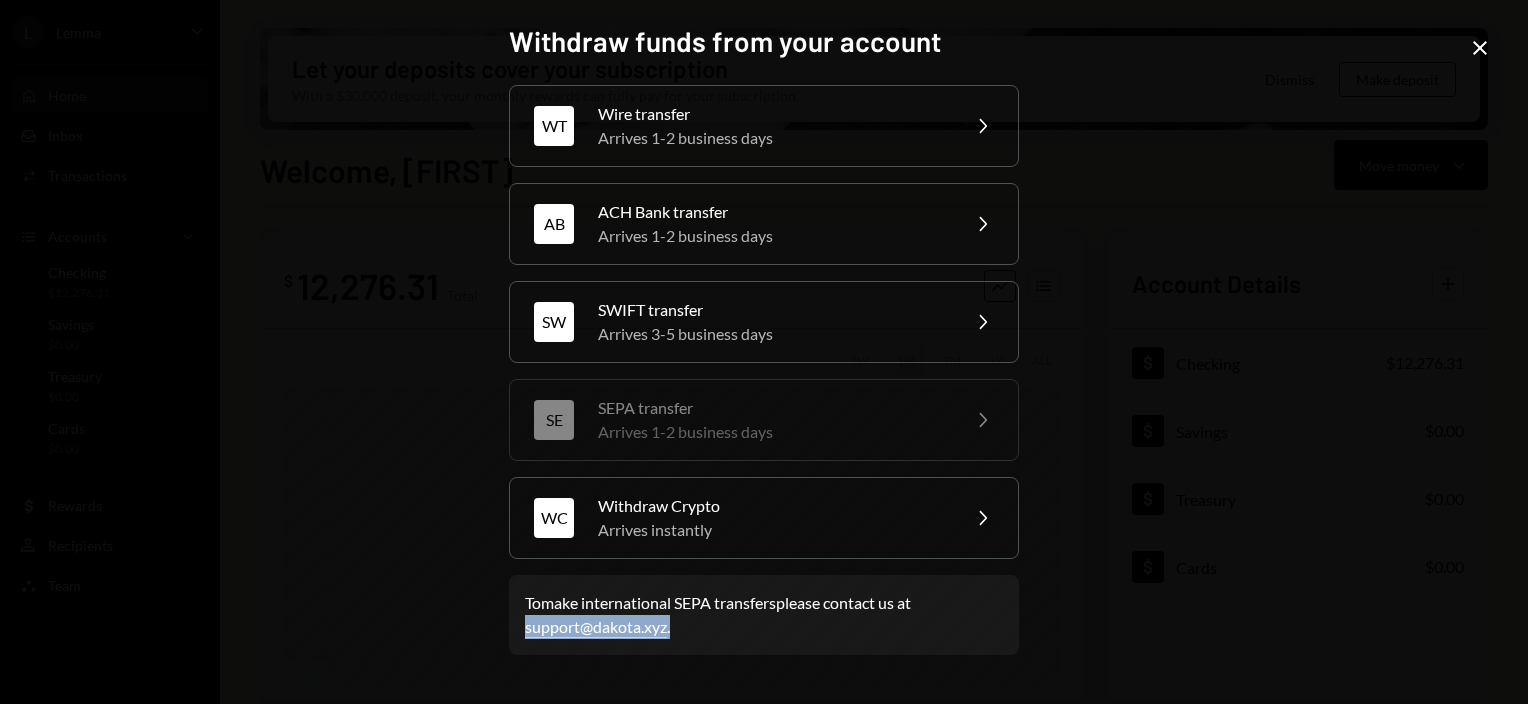 drag, startPoint x: 693, startPoint y: 627, endPoint x: 524, endPoint y: 632, distance: 169.07394 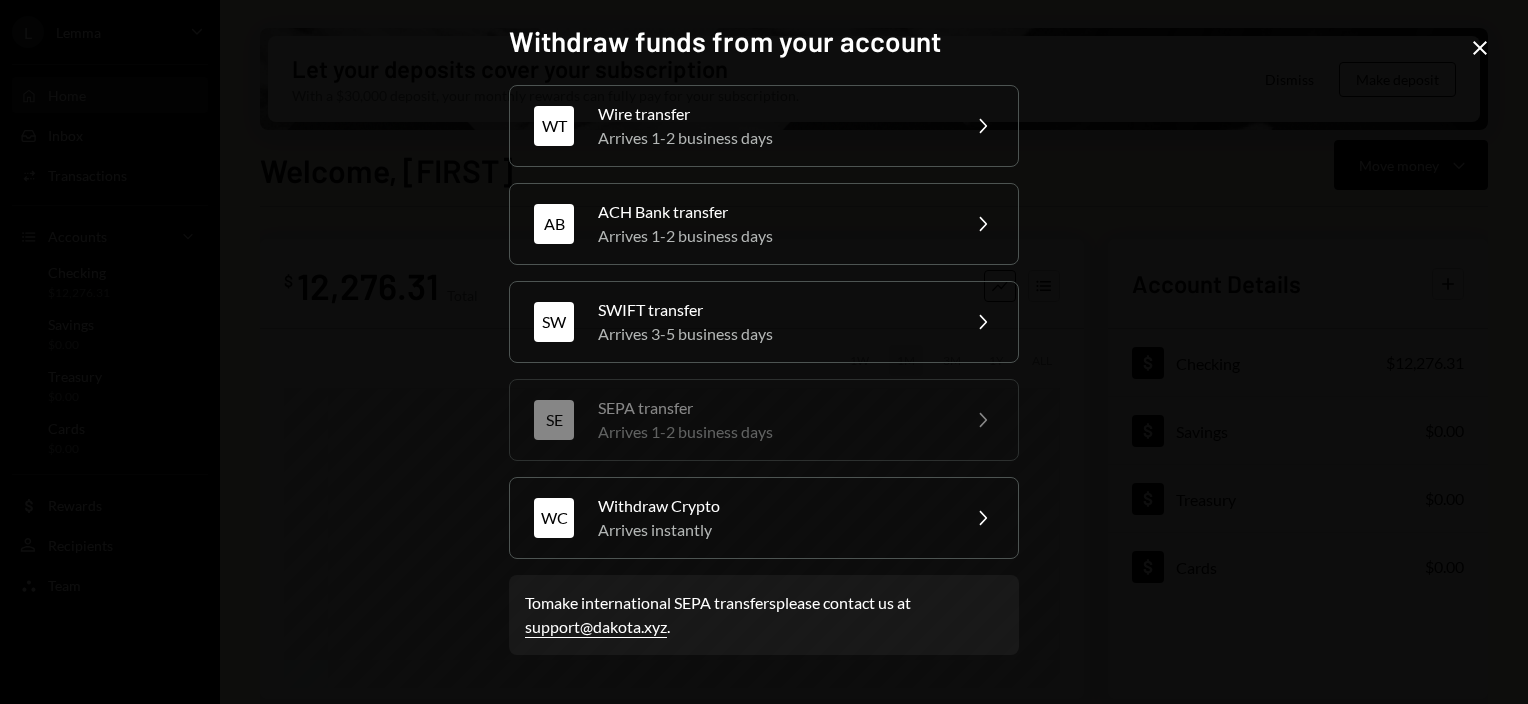 click 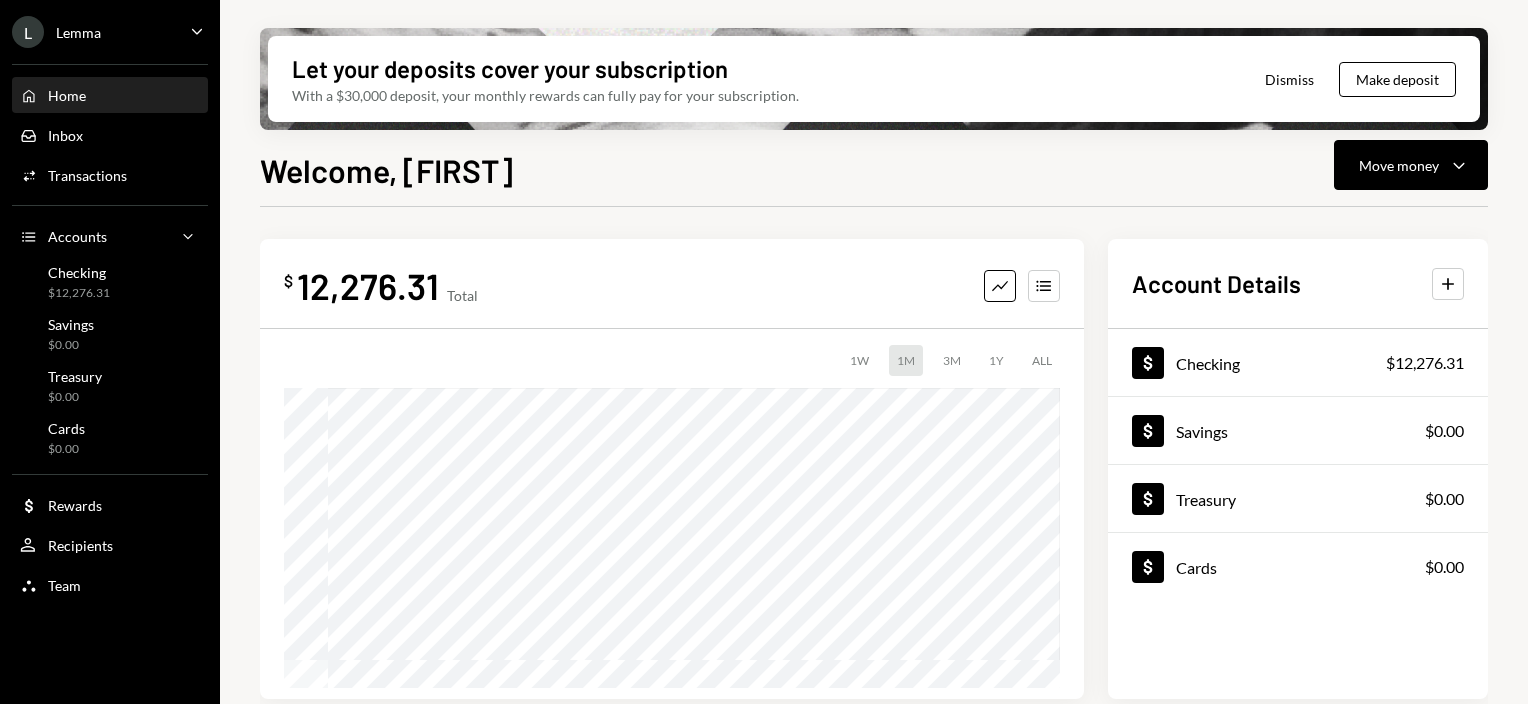 click on "L Lemma Caret Down" at bounding box center (110, 32) 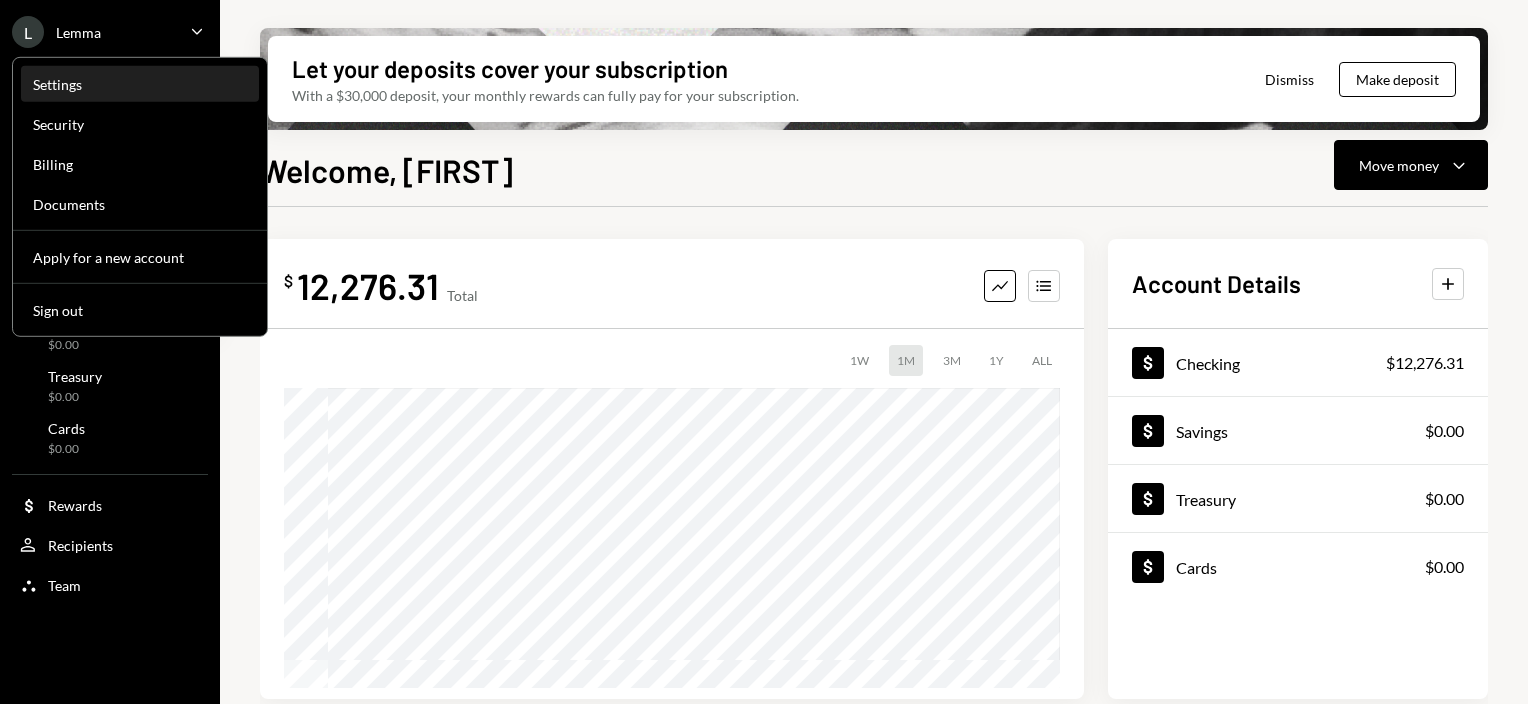 click on "Settings" at bounding box center (140, 84) 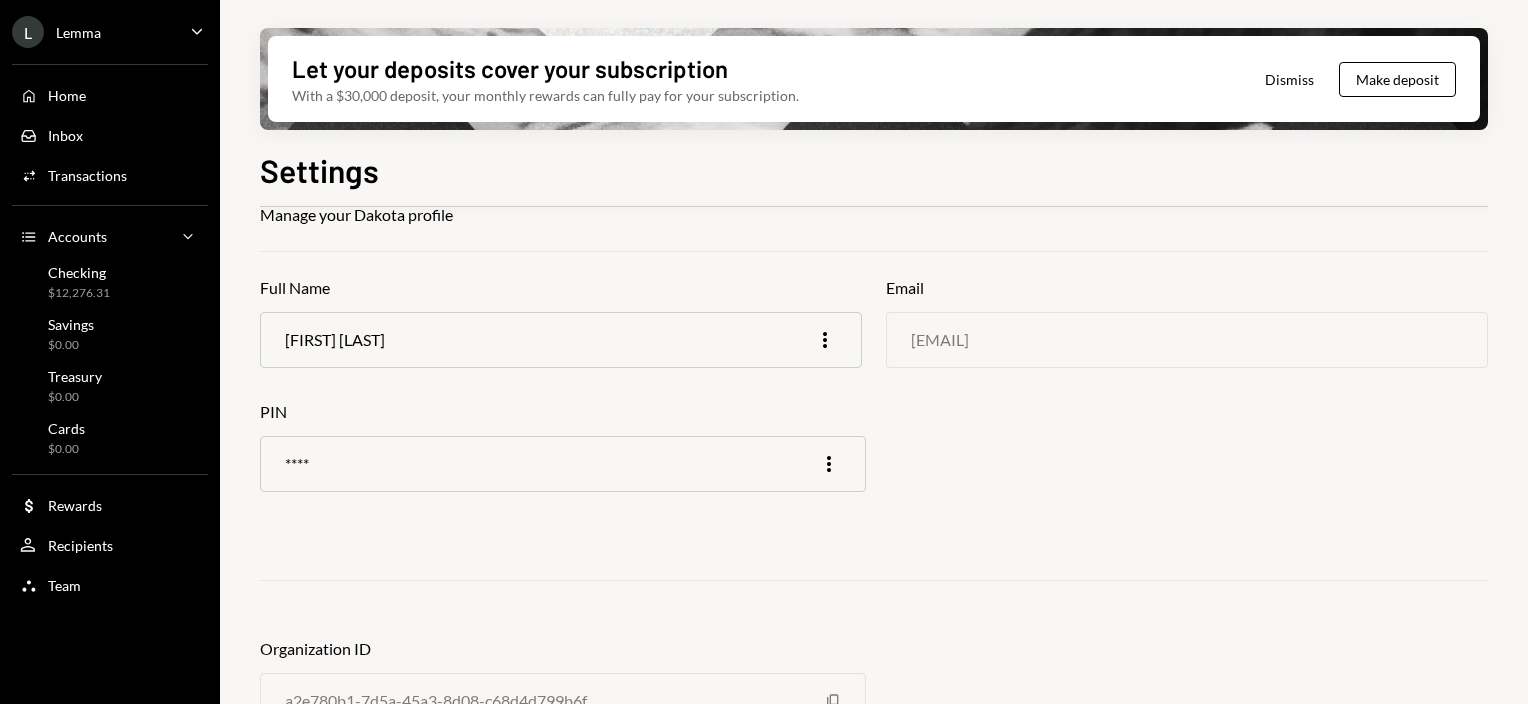 scroll, scrollTop: 156, scrollLeft: 0, axis: vertical 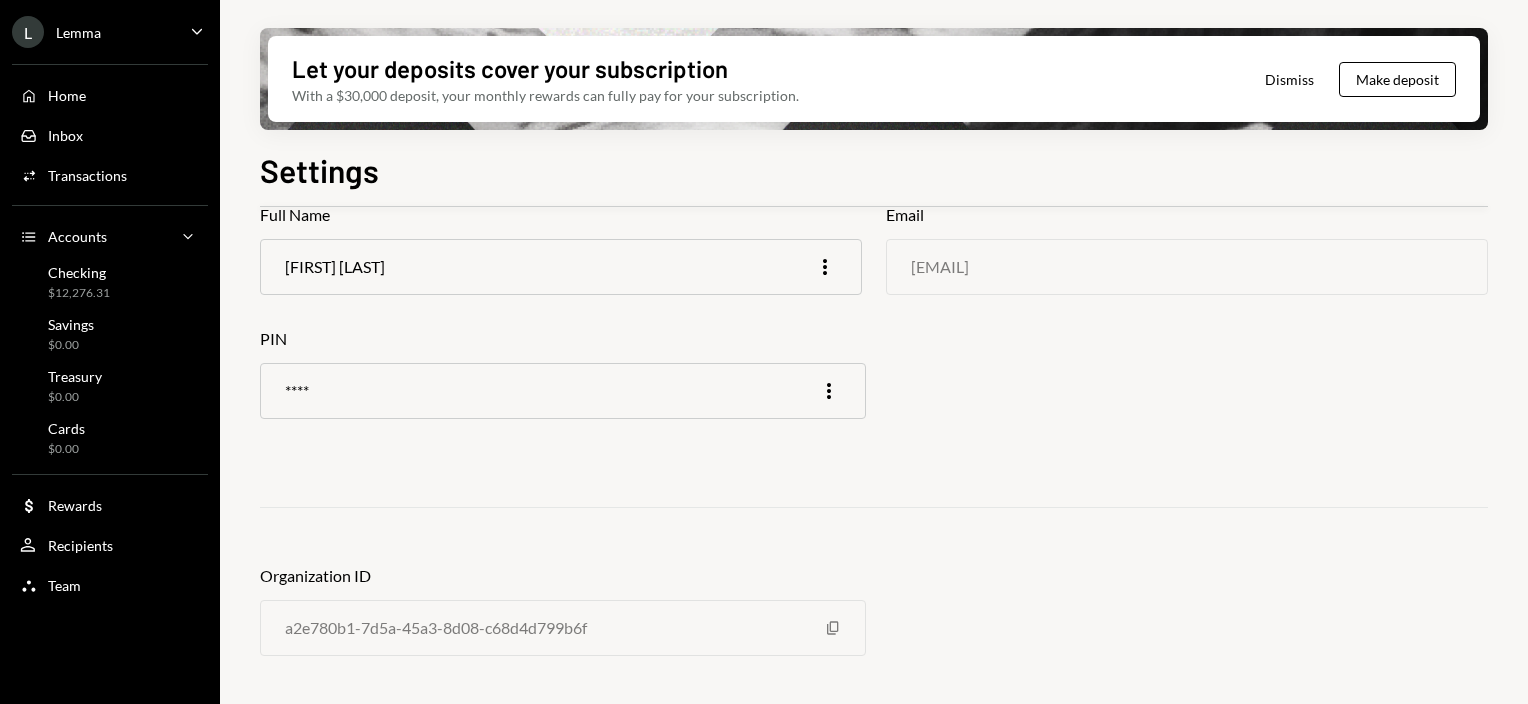 click on "L Lemma Caret Down" at bounding box center (110, 32) 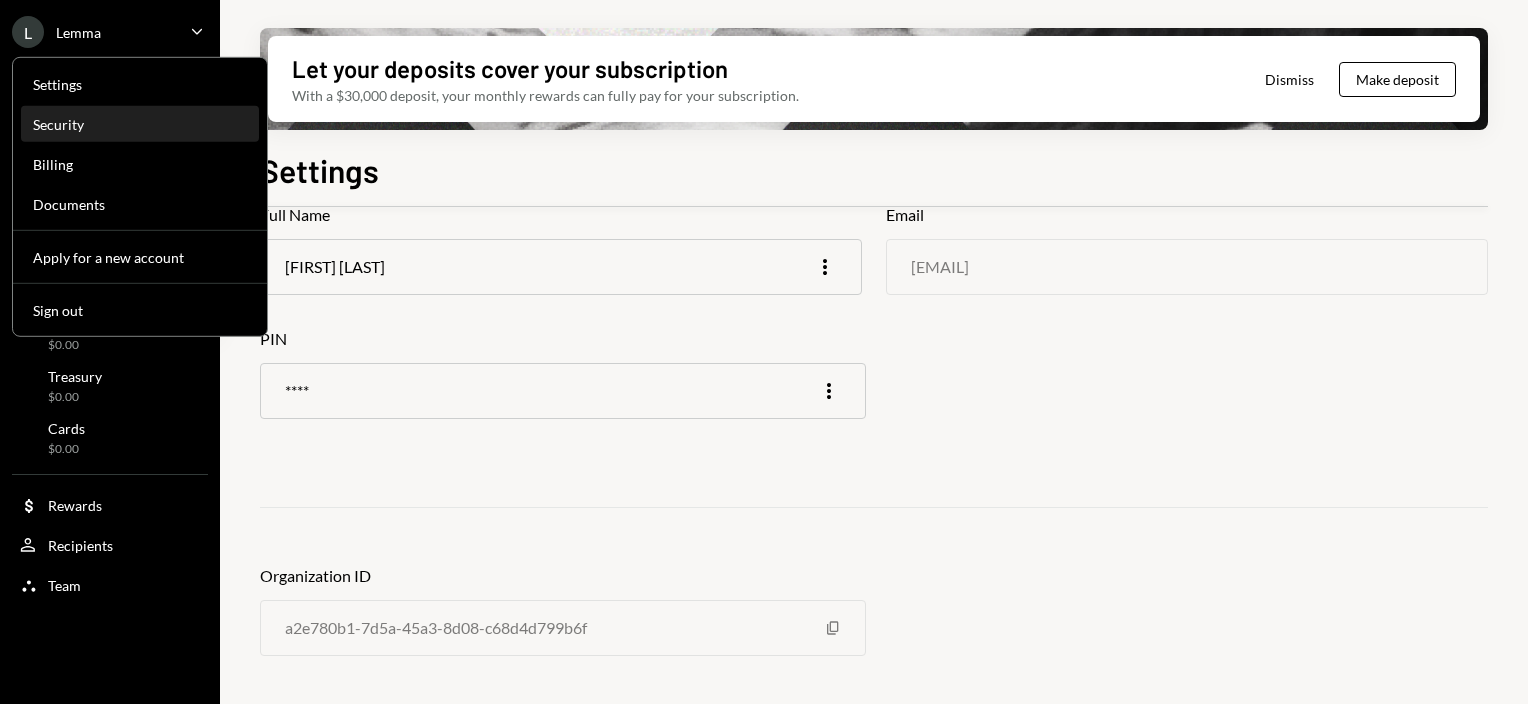 click on "Security" at bounding box center [140, 124] 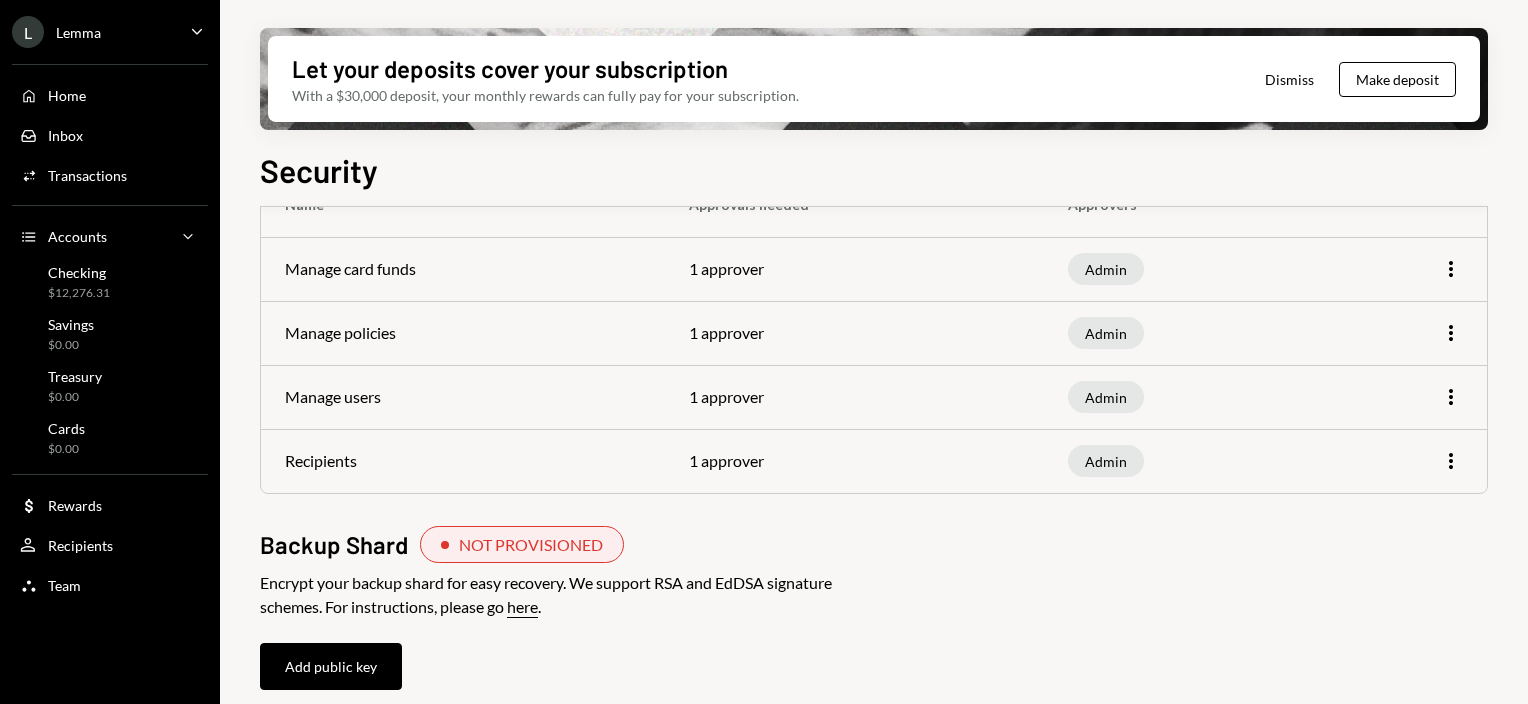 scroll, scrollTop: 157, scrollLeft: 0, axis: vertical 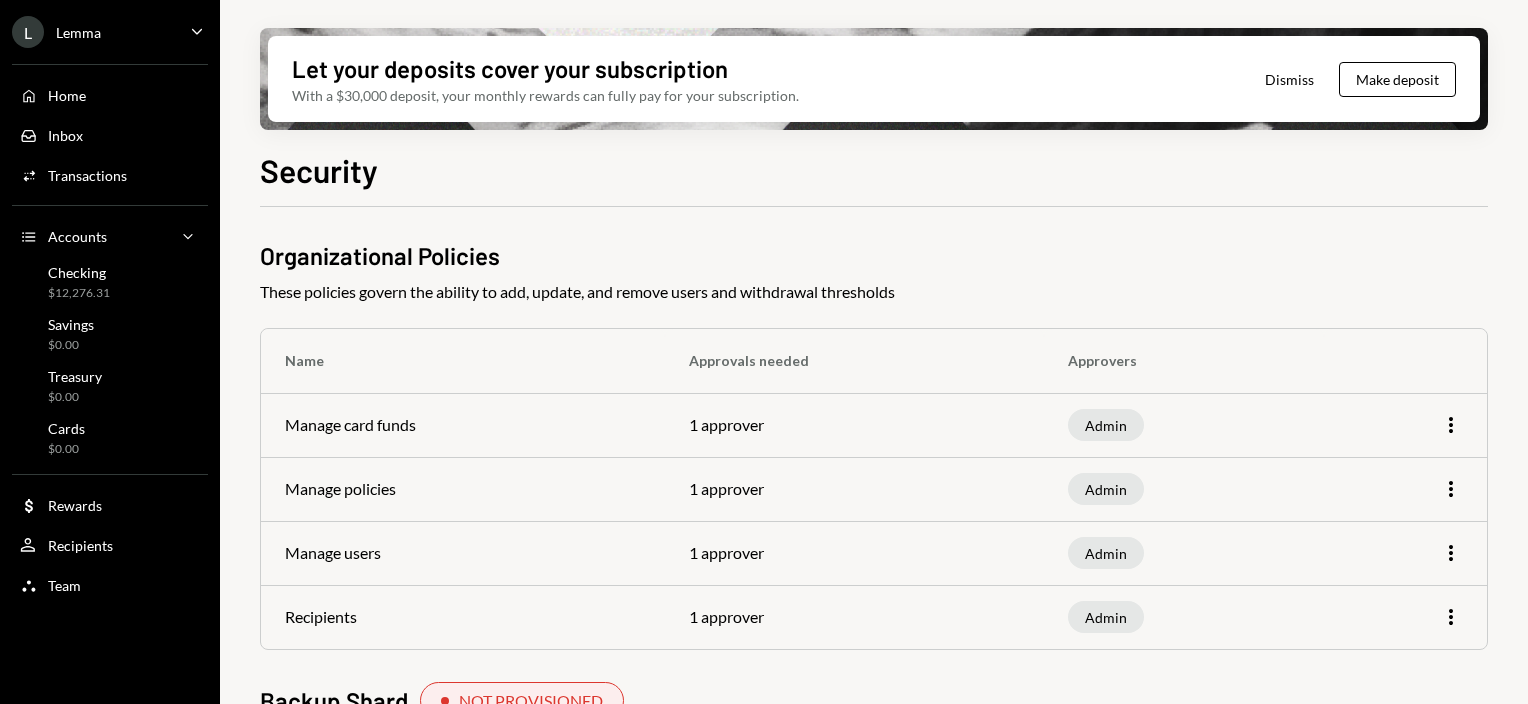 click on "Caret Down" 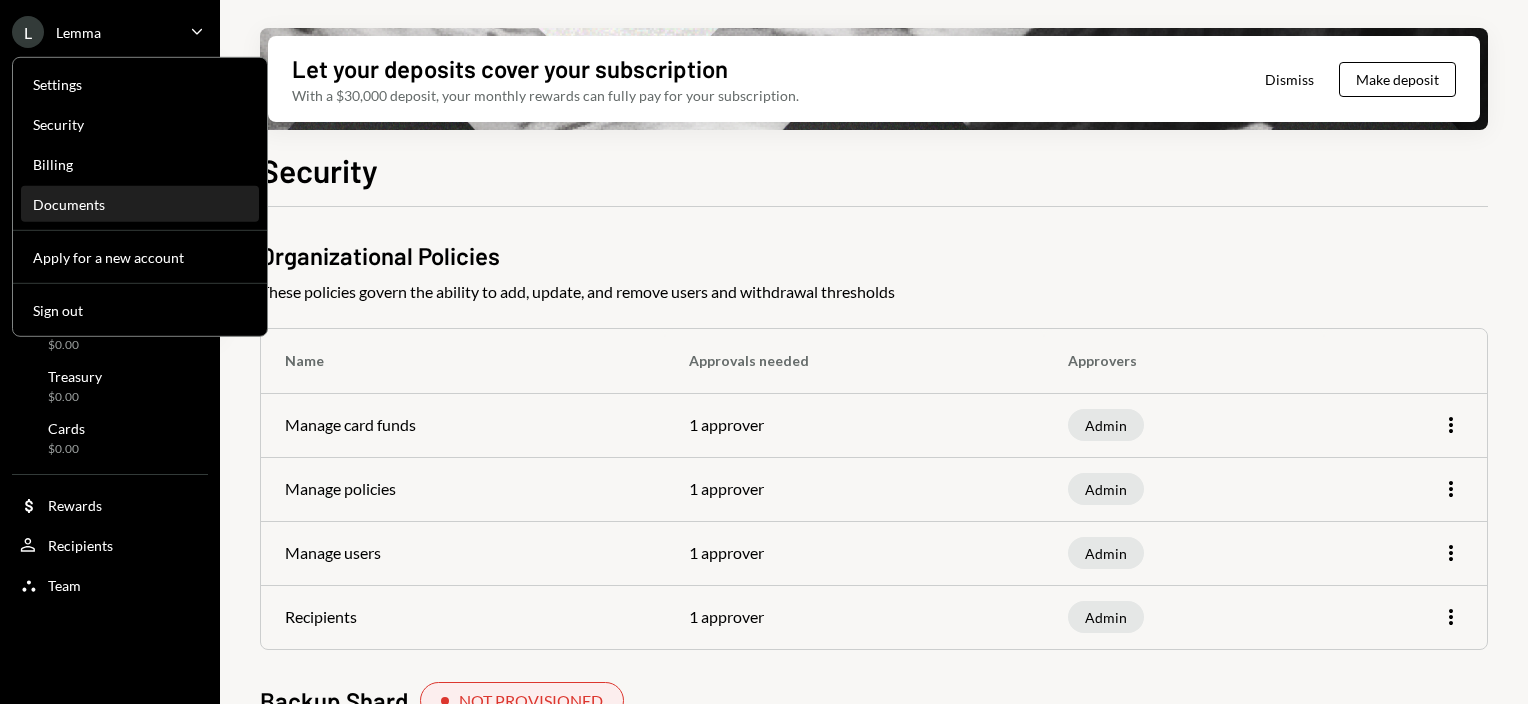 click on "Documents" at bounding box center (140, 204) 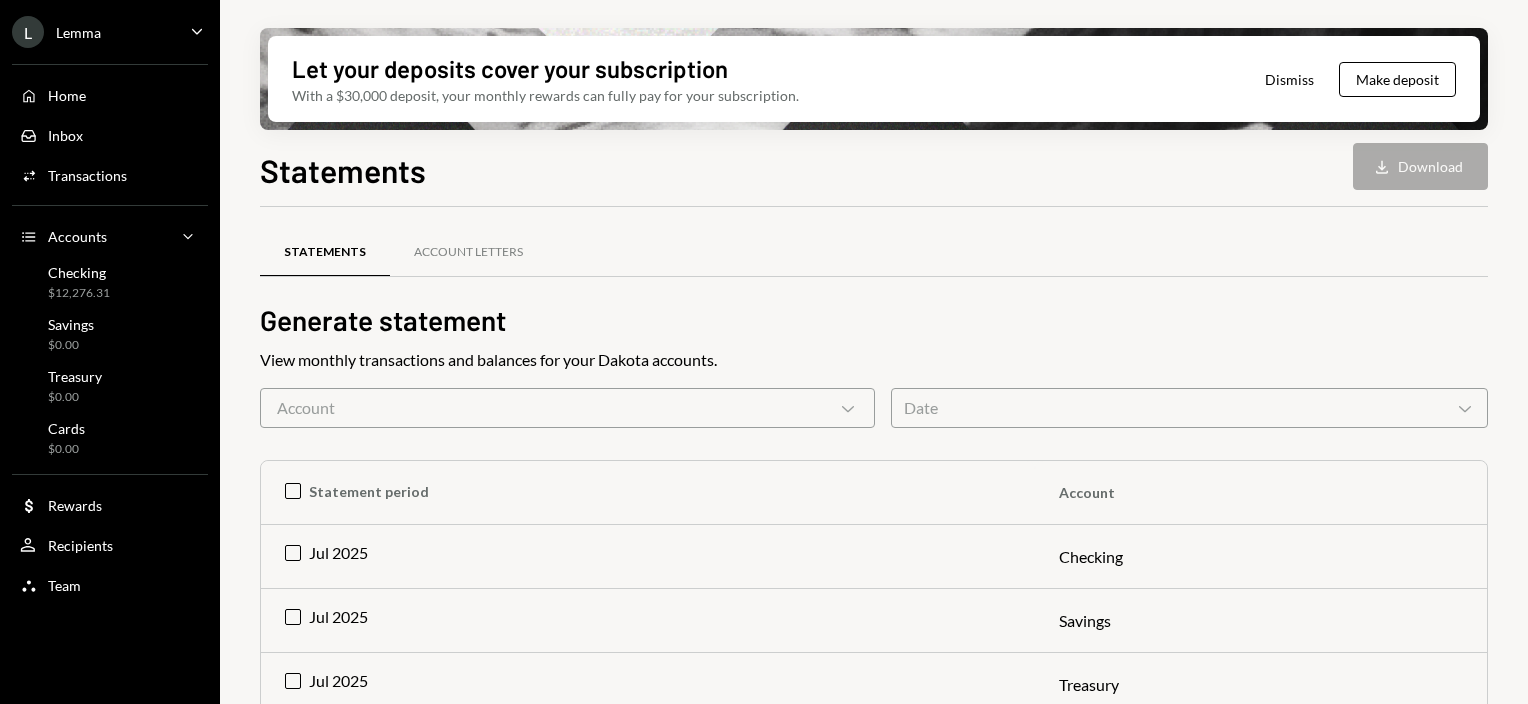 click on "L Lemma Caret Down" at bounding box center [110, 32] 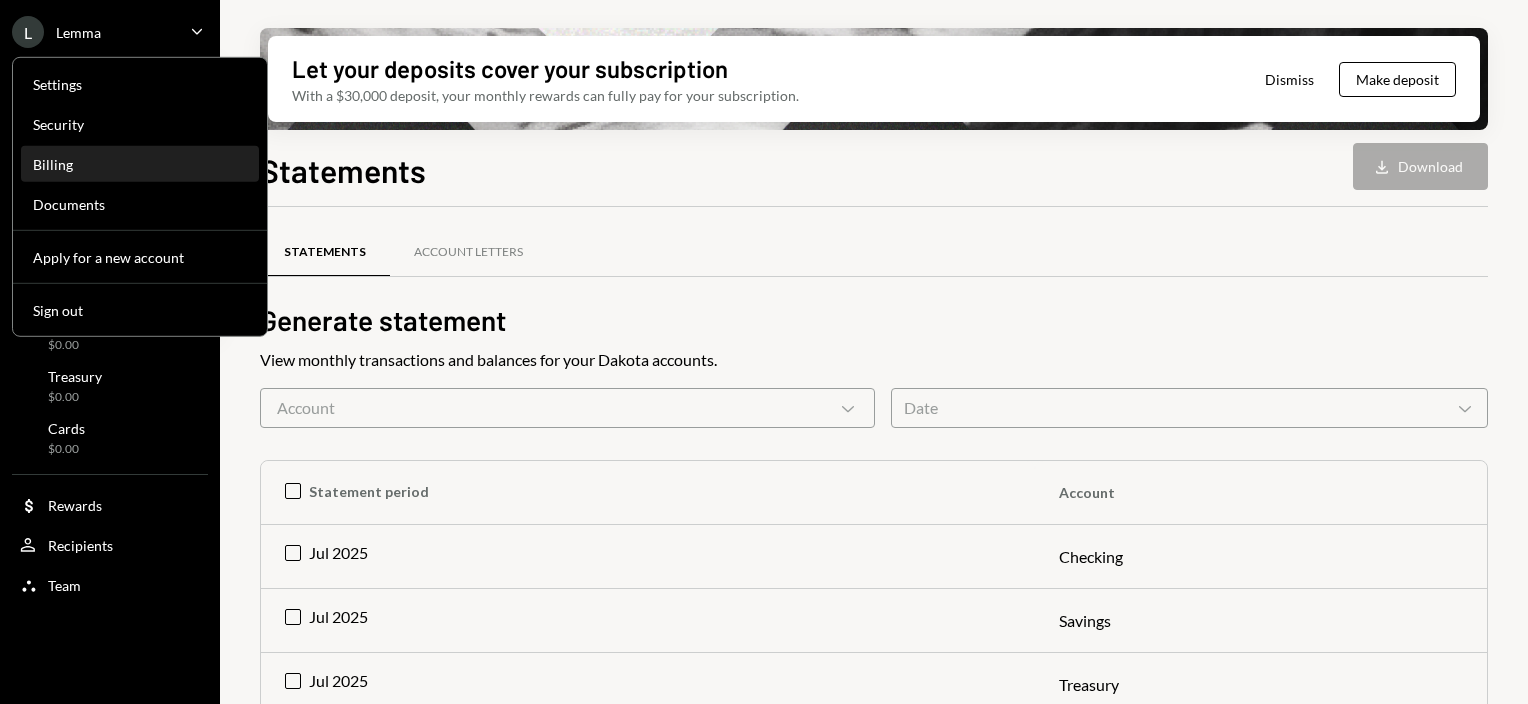 click on "Billing" at bounding box center (140, 164) 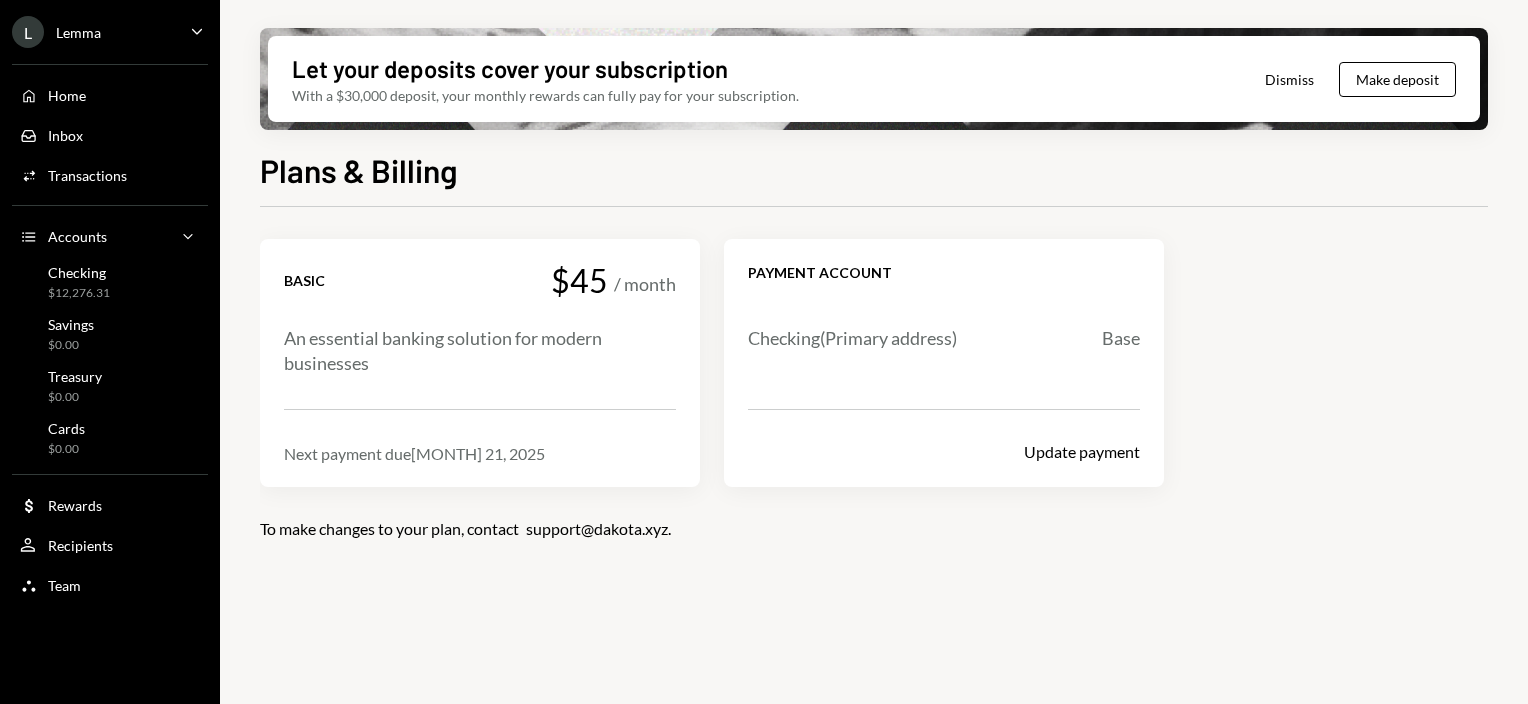 click on "L Lemma Caret Down" at bounding box center (110, 32) 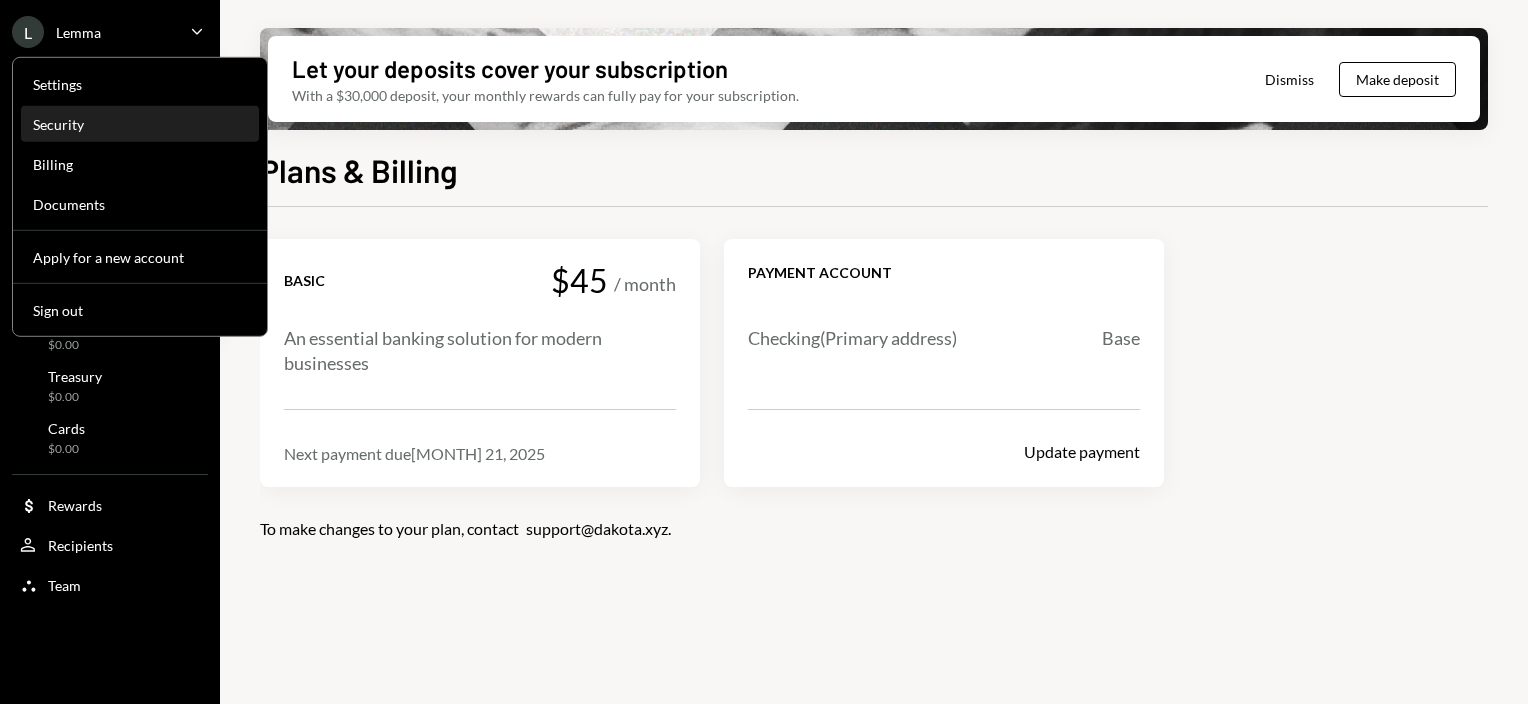 click on "Security" at bounding box center (140, 125) 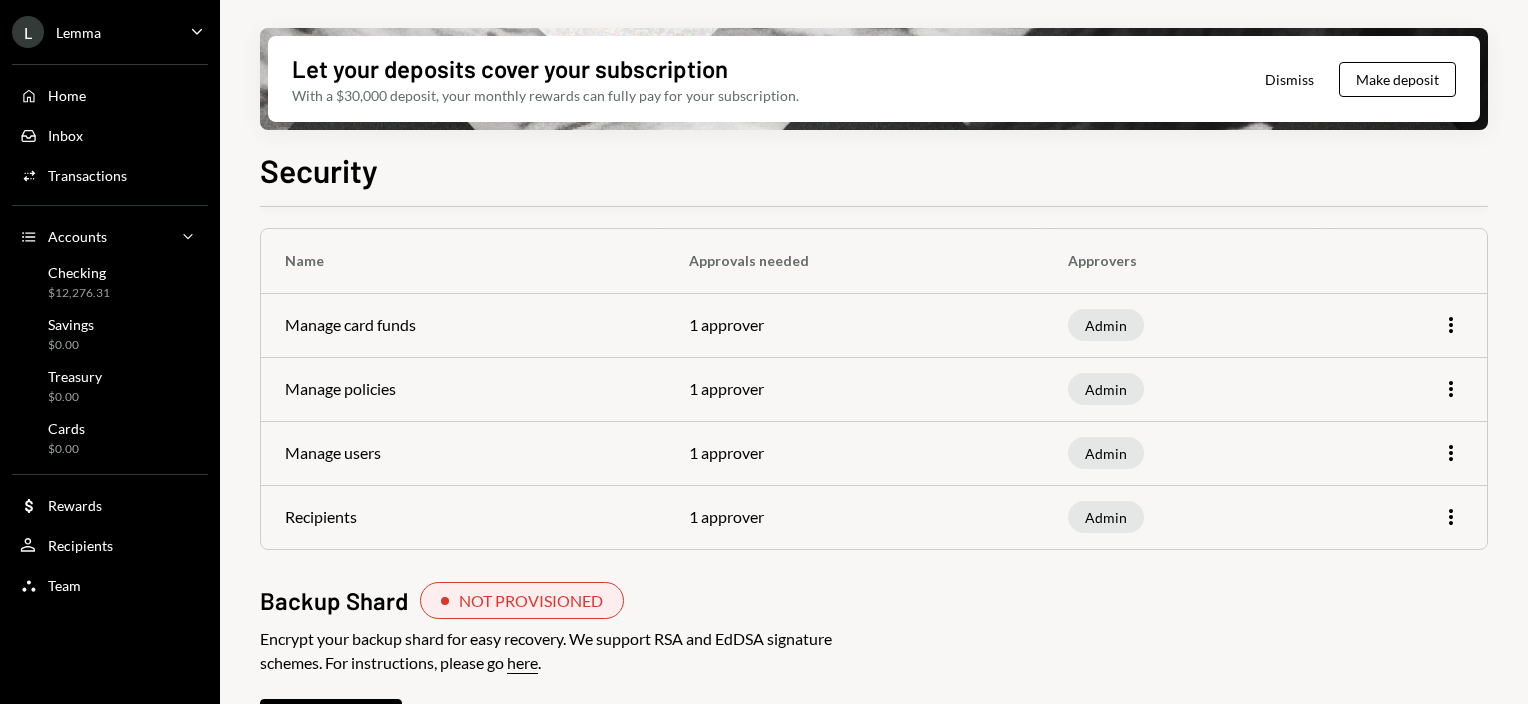 scroll, scrollTop: 157, scrollLeft: 0, axis: vertical 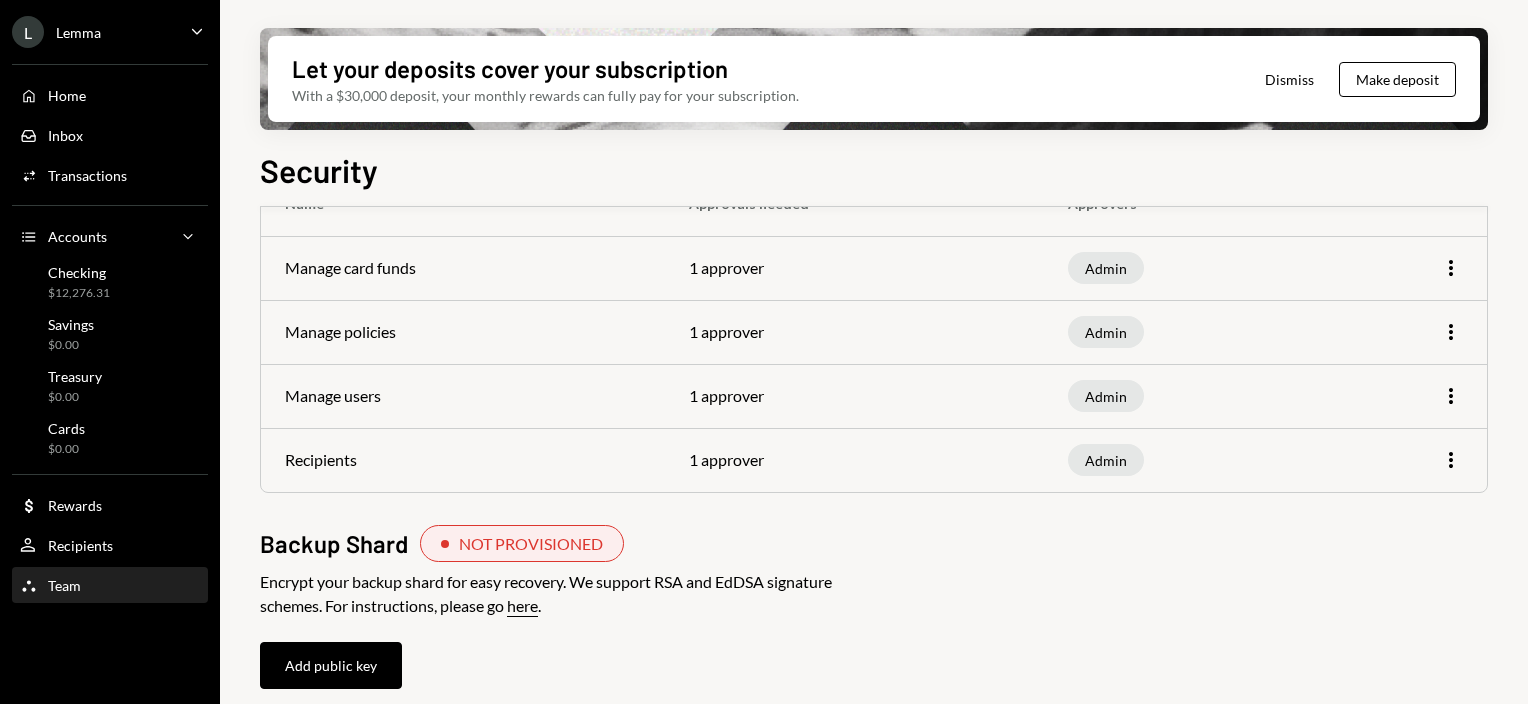 click on "Team" at bounding box center (64, 585) 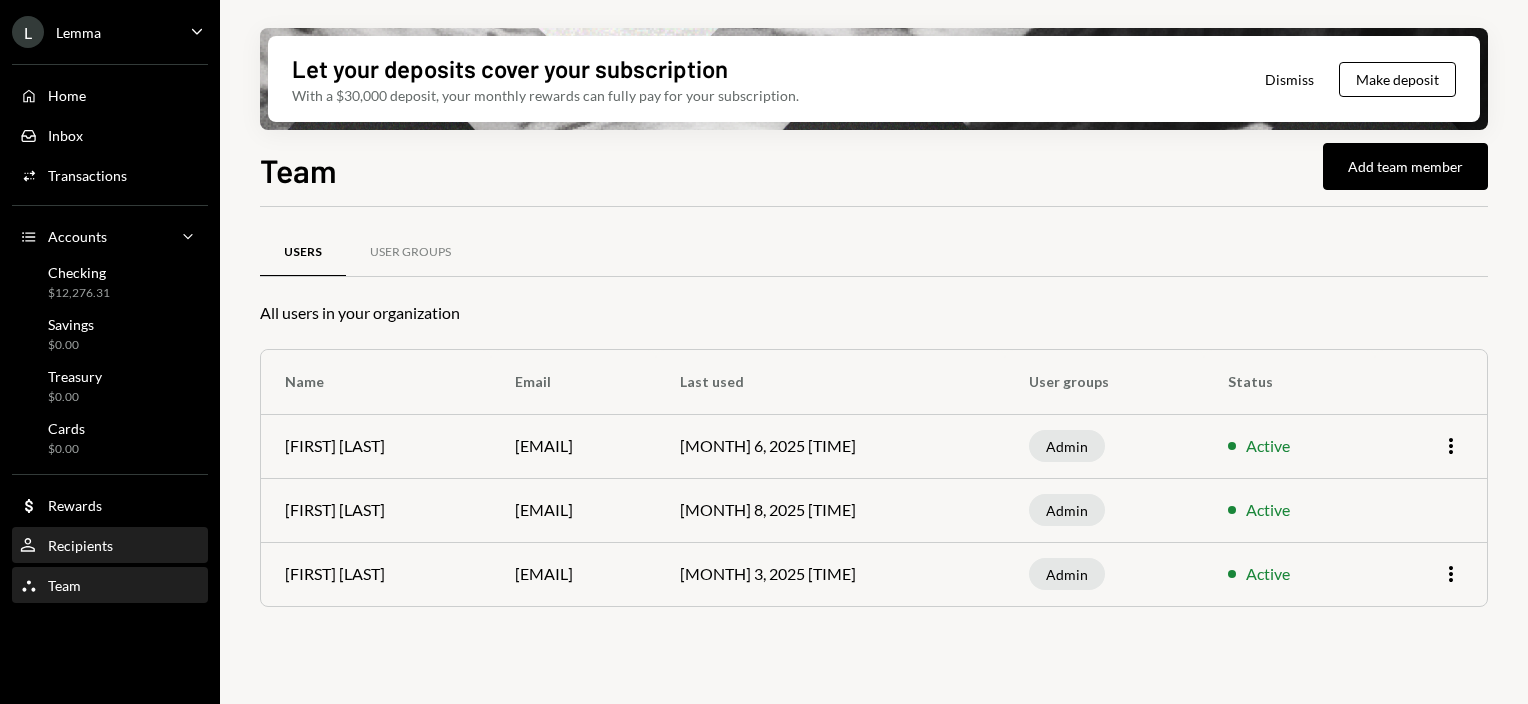 click on "Recipients" at bounding box center [80, 545] 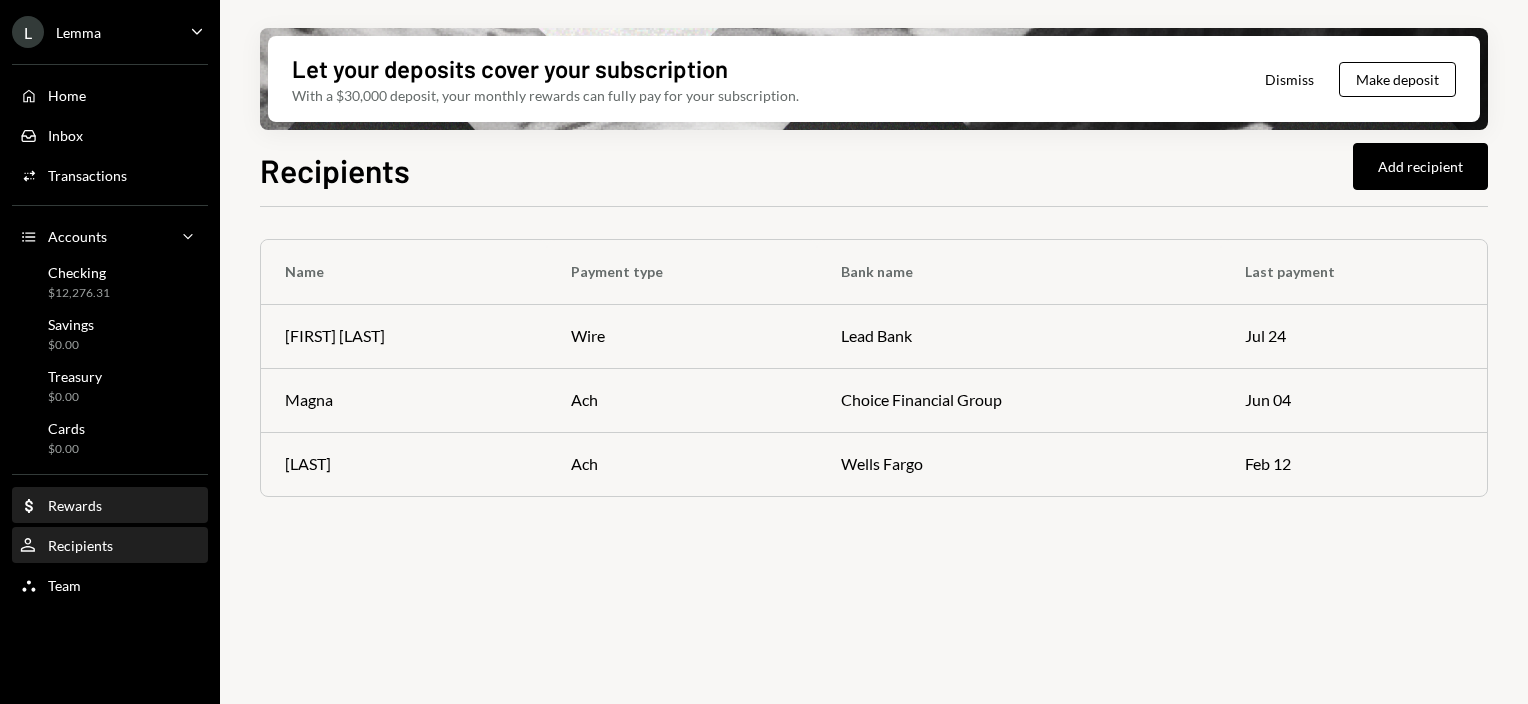 click on "Rewards" at bounding box center (75, 505) 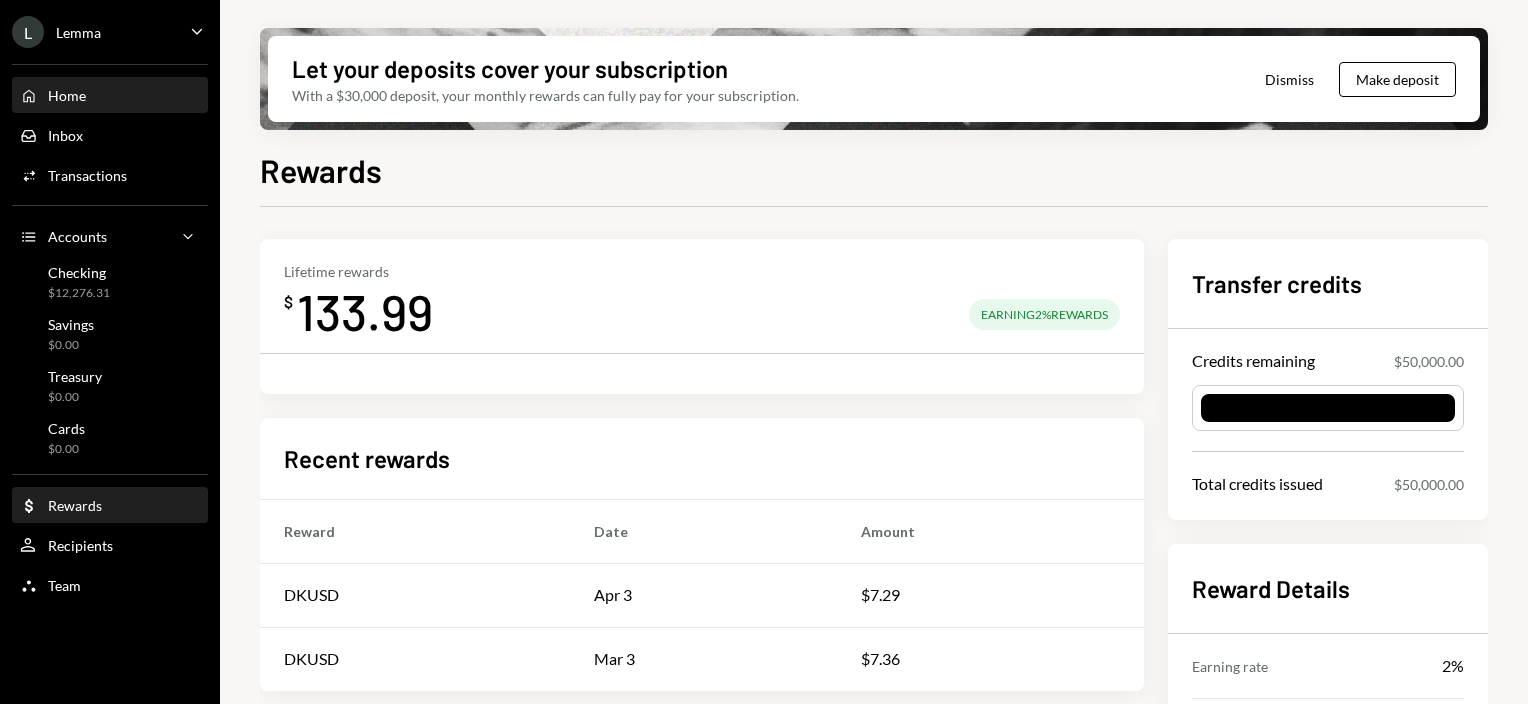 click on "Home" at bounding box center (67, 95) 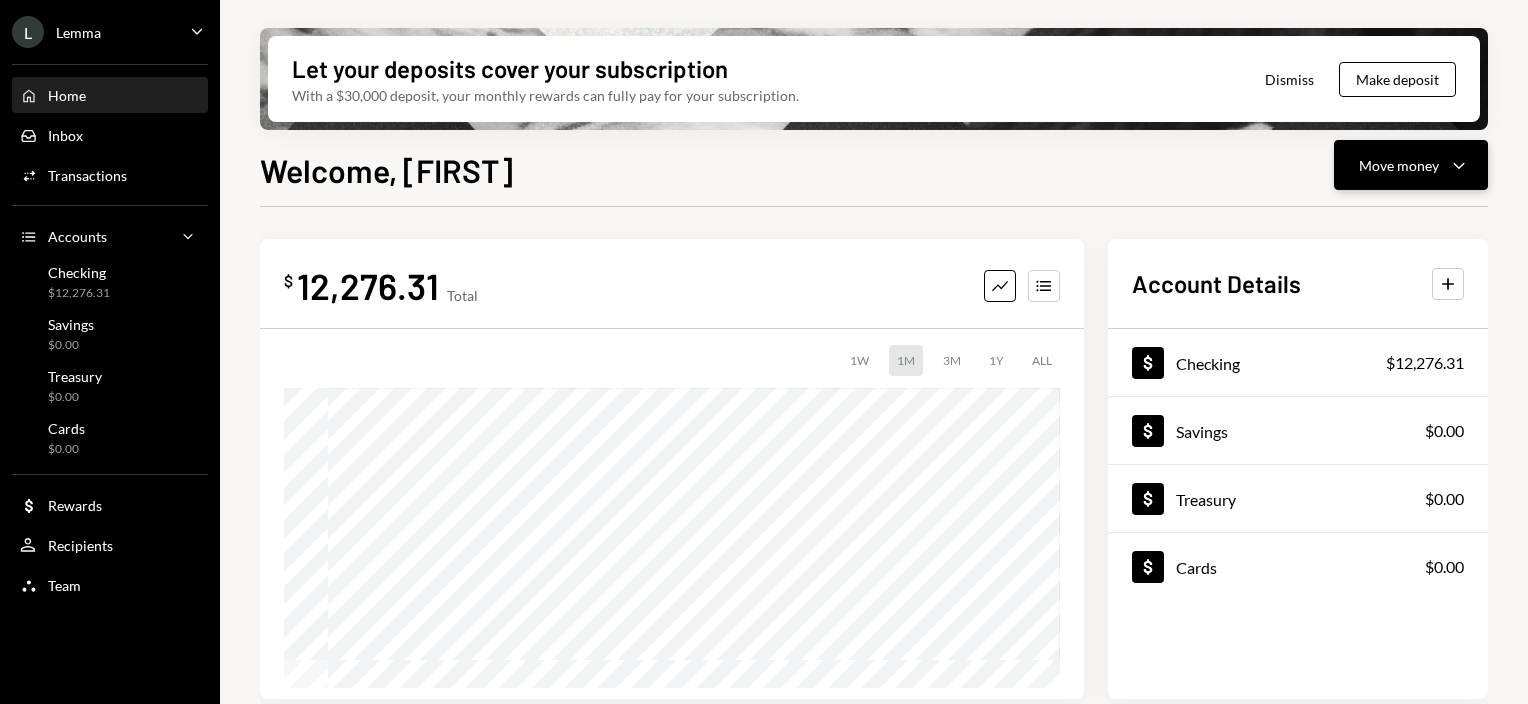 click on "Move money" at bounding box center [1399, 165] 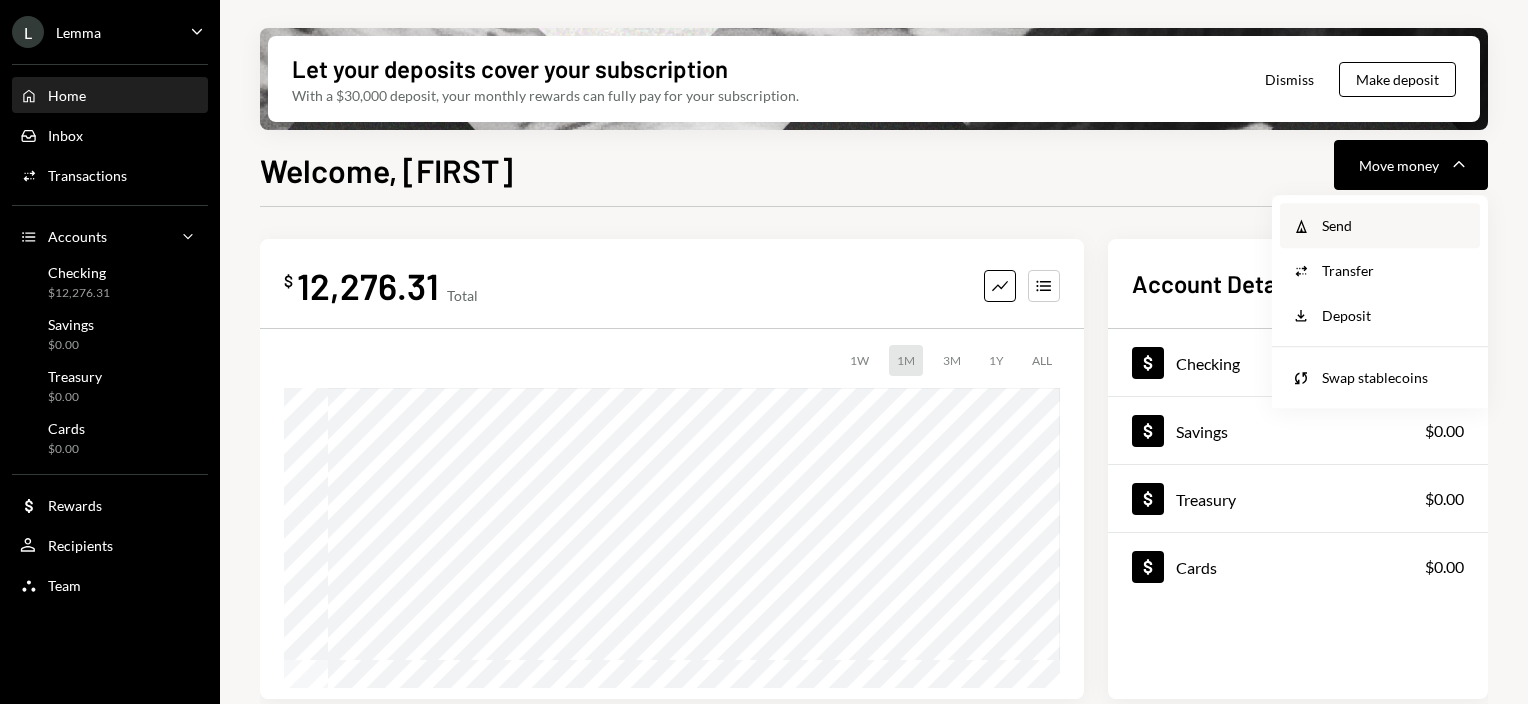 click on "Send" at bounding box center (1395, 225) 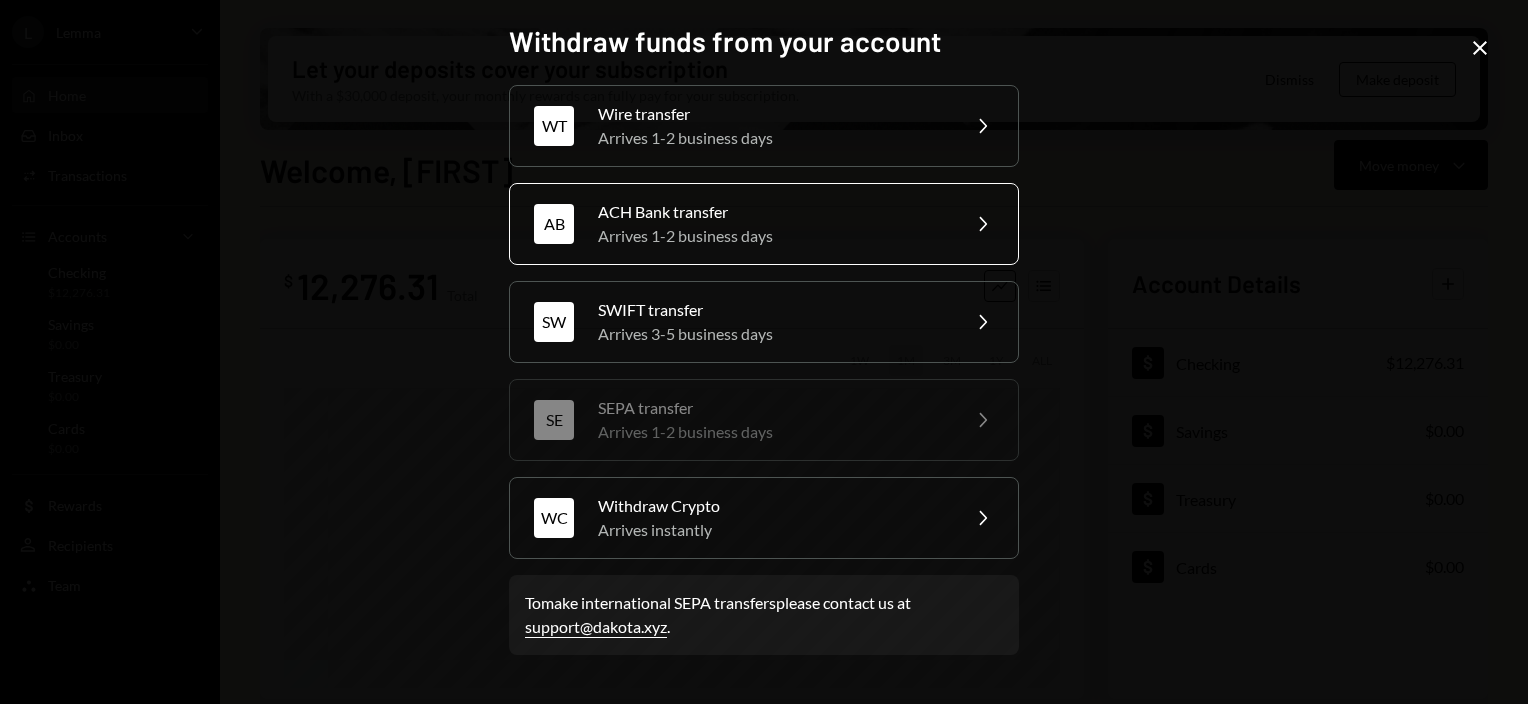 click on "Arrives 1-2 business days" at bounding box center [772, 236] 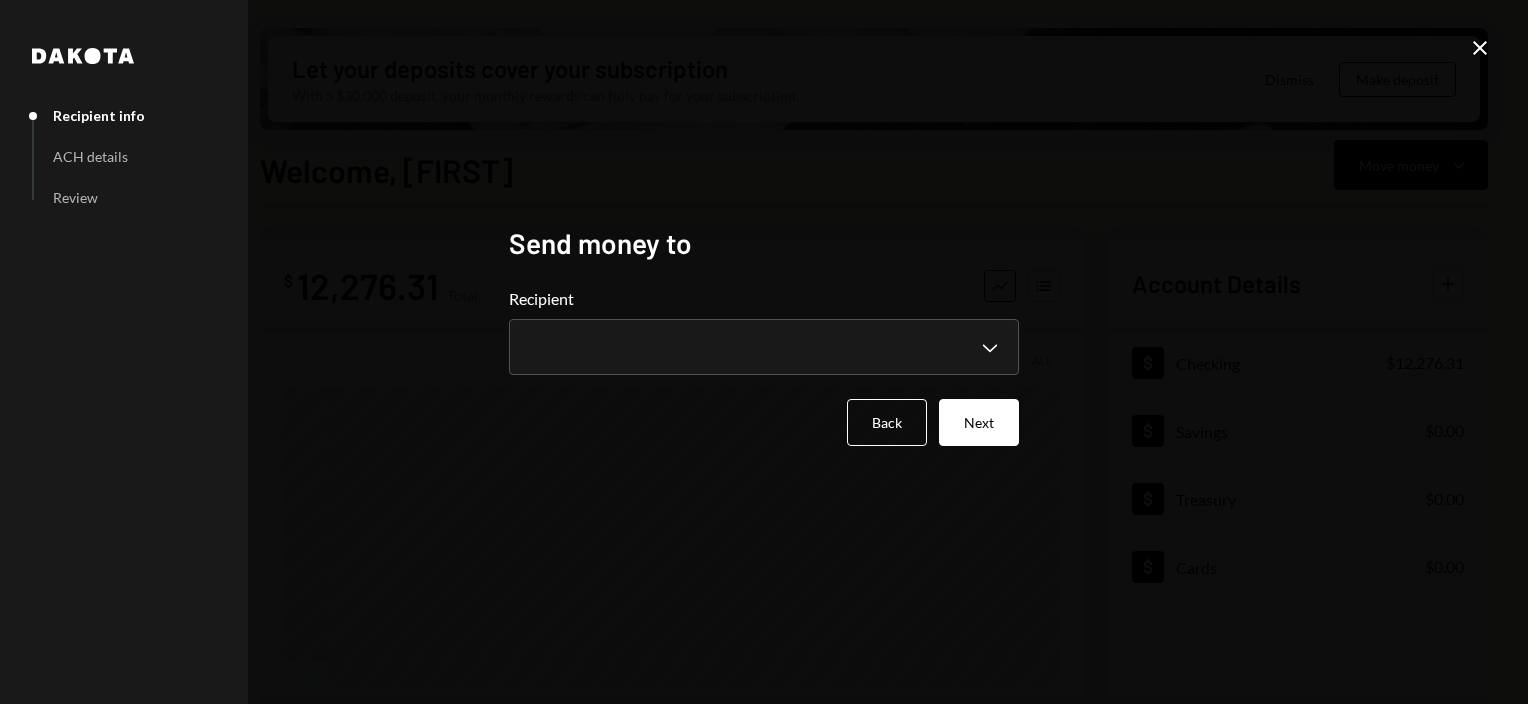 click on "Close" 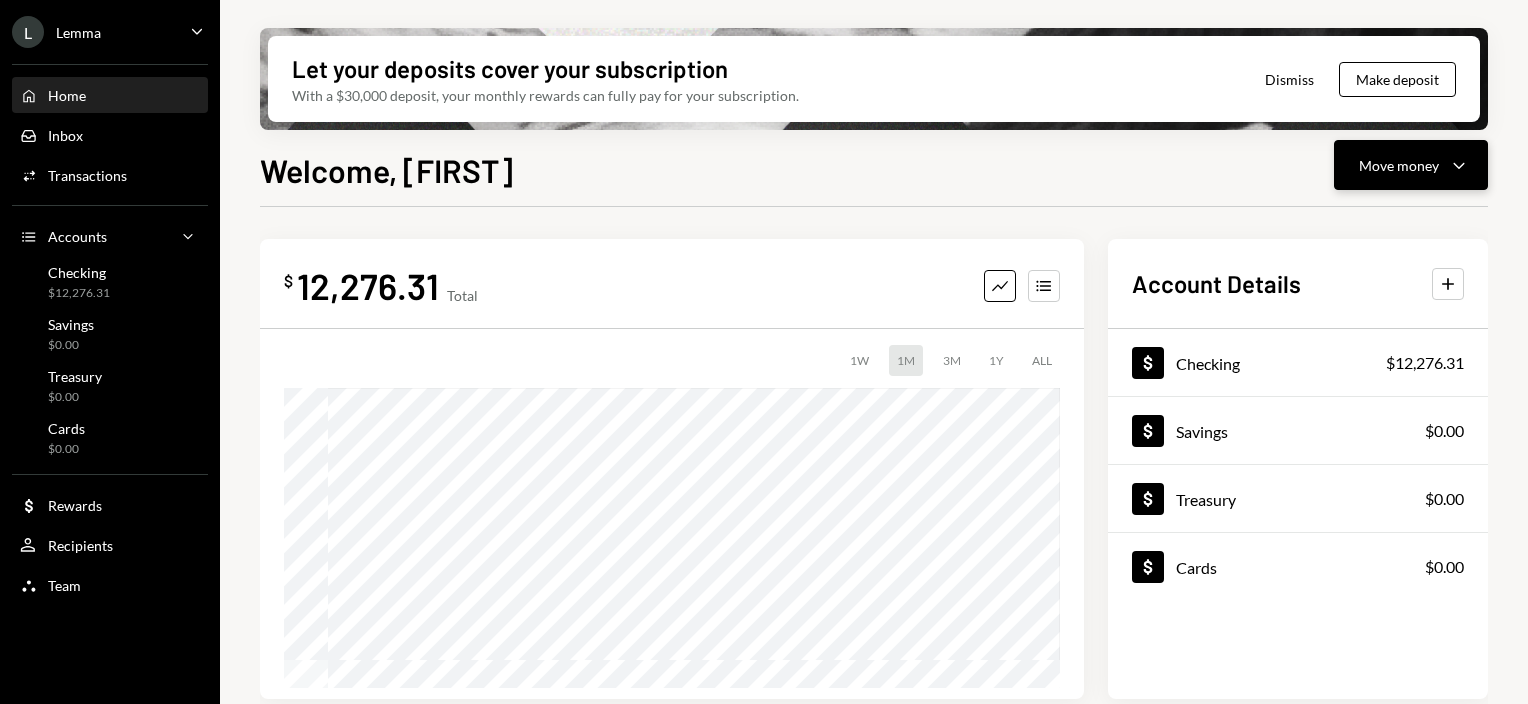 click on "Move money" at bounding box center [1399, 165] 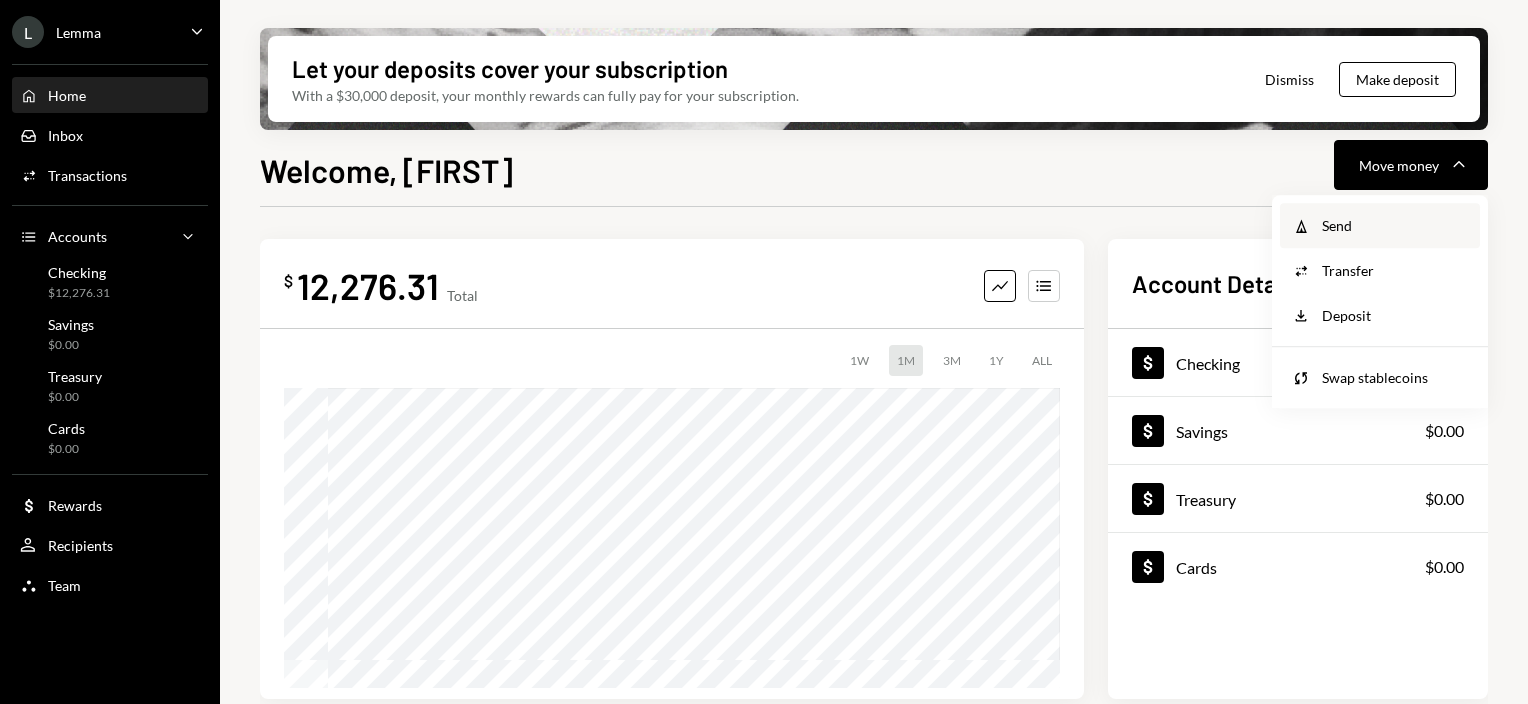 click on "Send" at bounding box center (1395, 225) 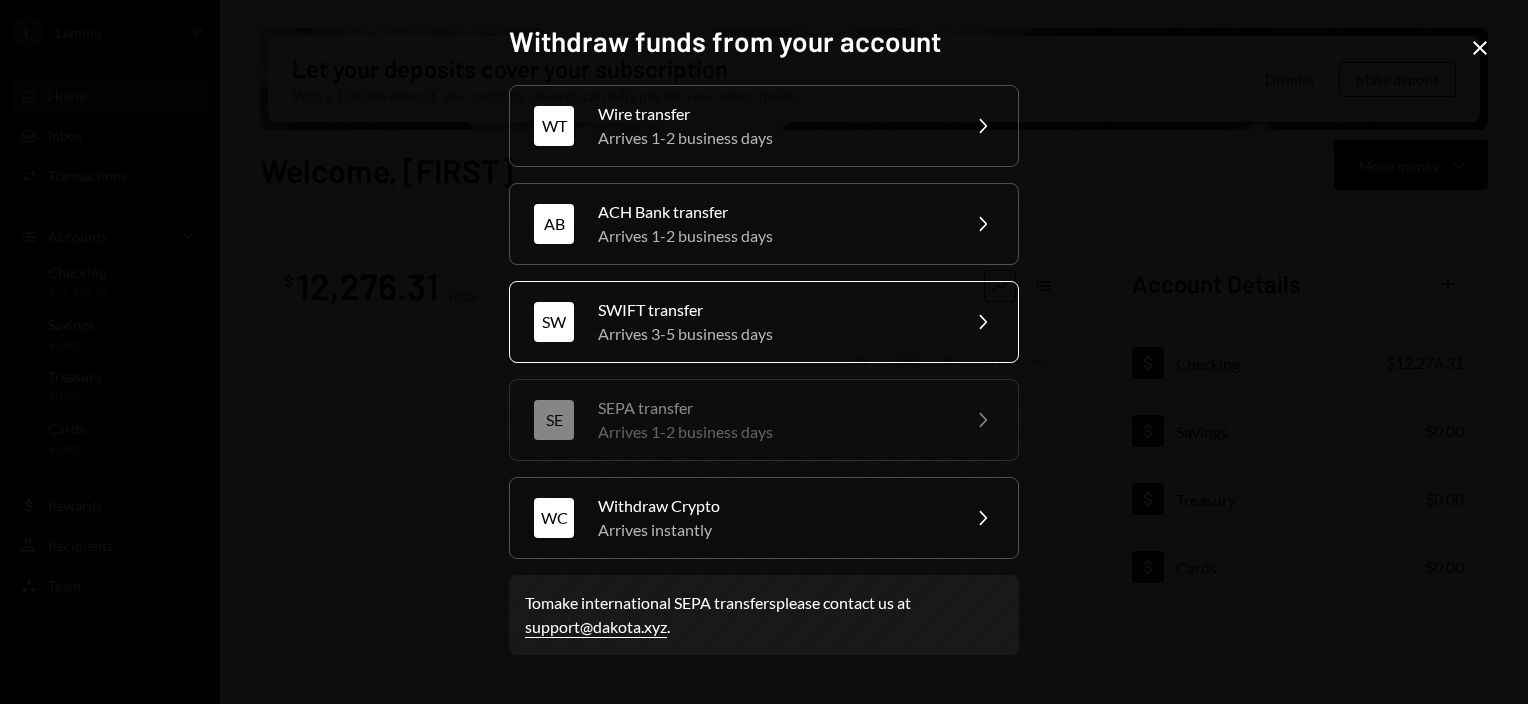 click on "SWIFT transfer" at bounding box center [772, 310] 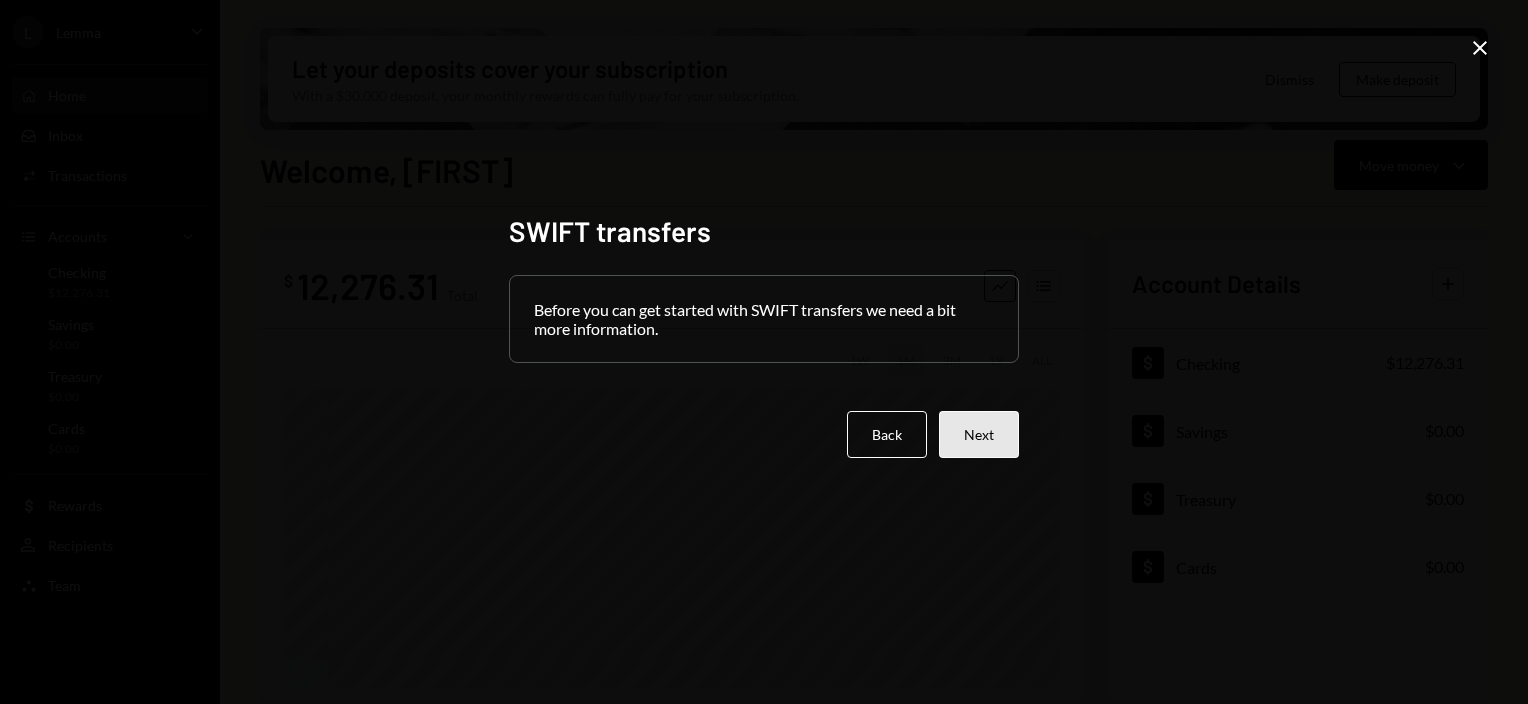click on "Next" at bounding box center [979, 434] 